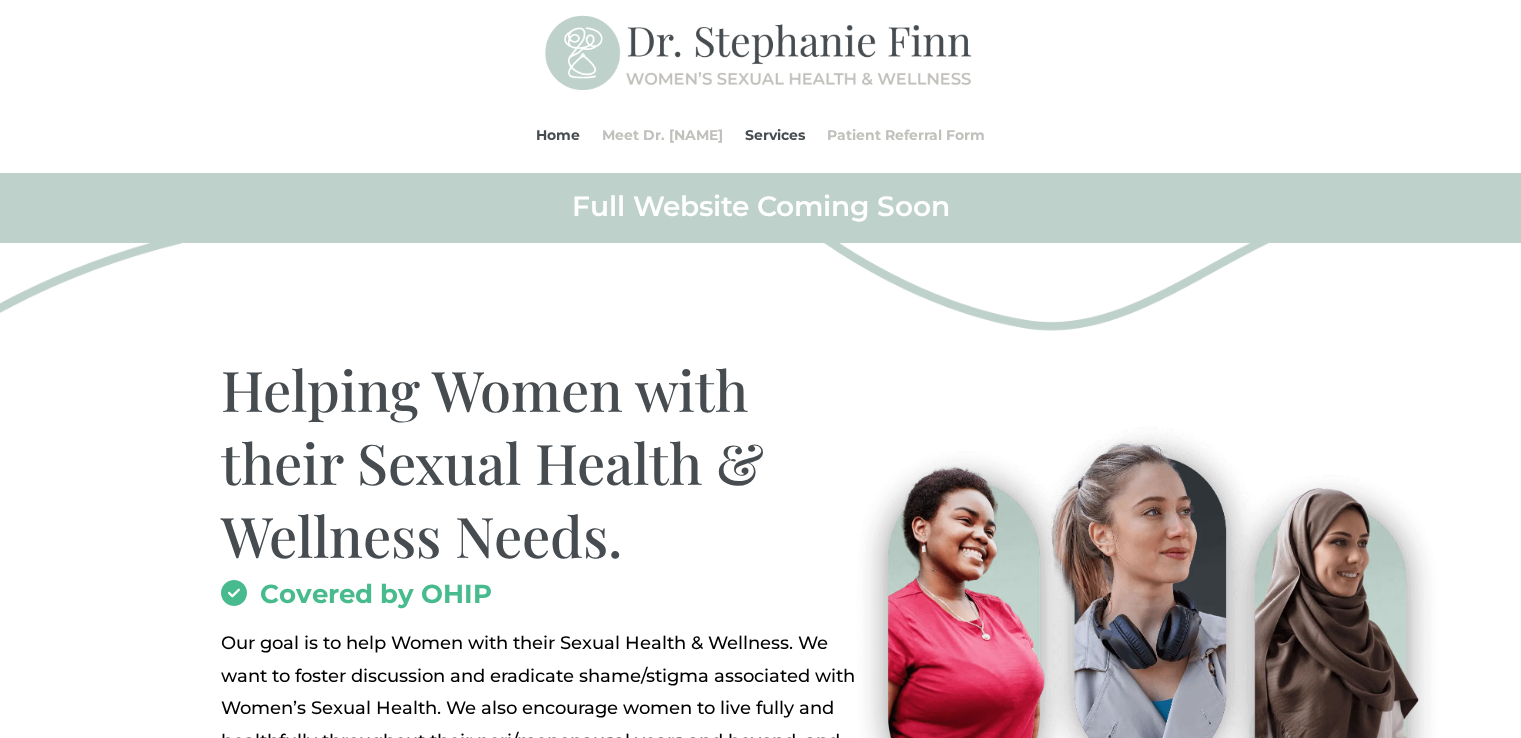 scroll, scrollTop: 0, scrollLeft: 0, axis: both 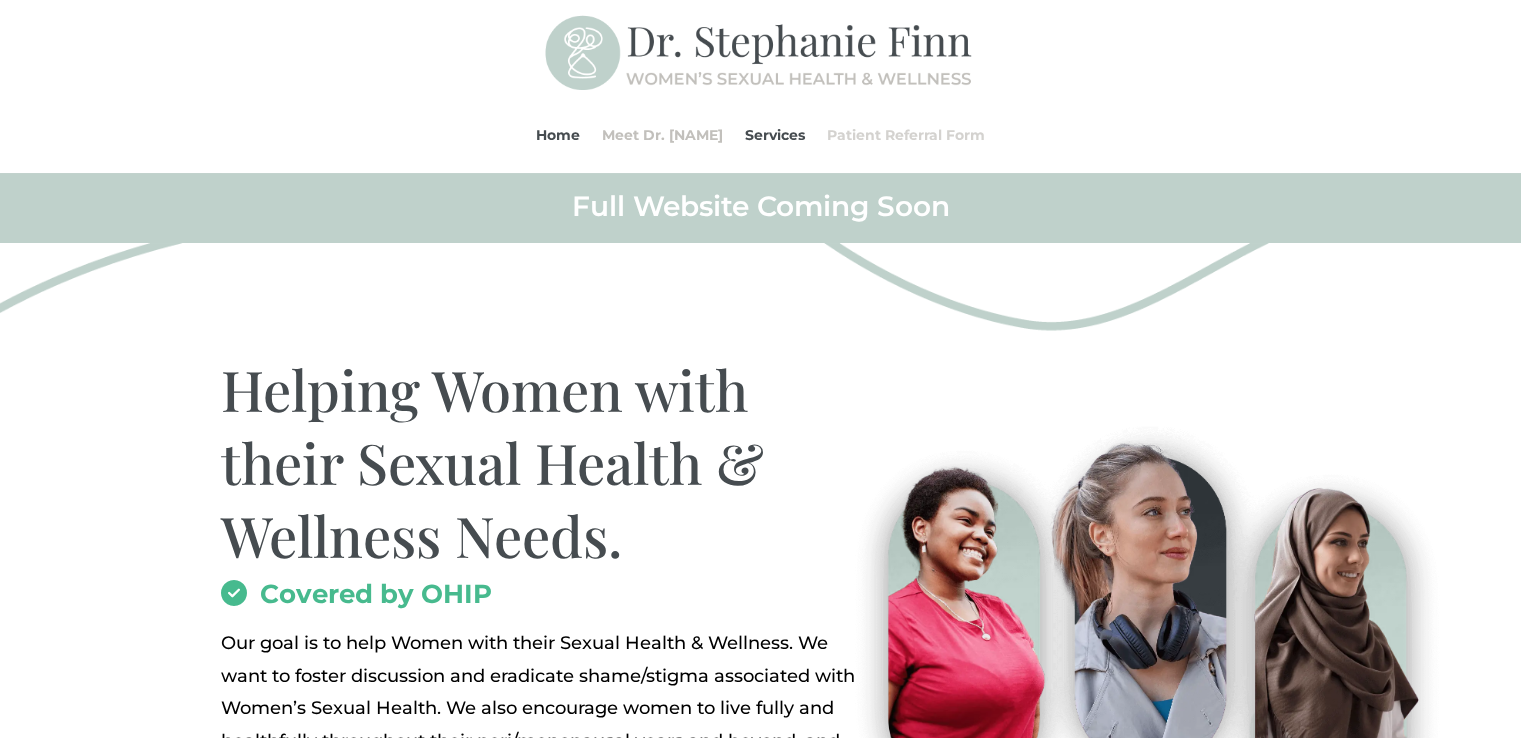 click on "Patient Referral Form" at bounding box center [906, 135] 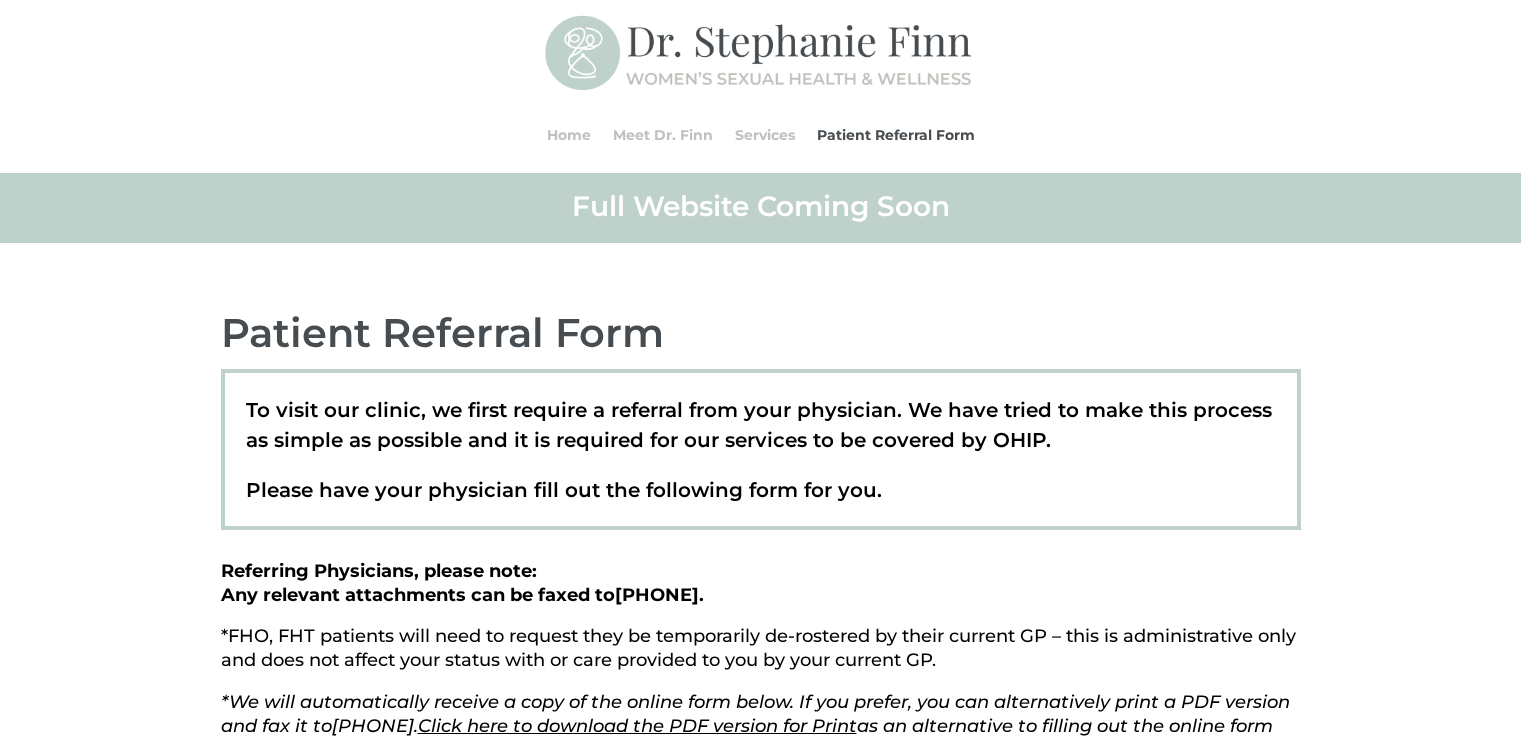 scroll, scrollTop: 0, scrollLeft: 0, axis: both 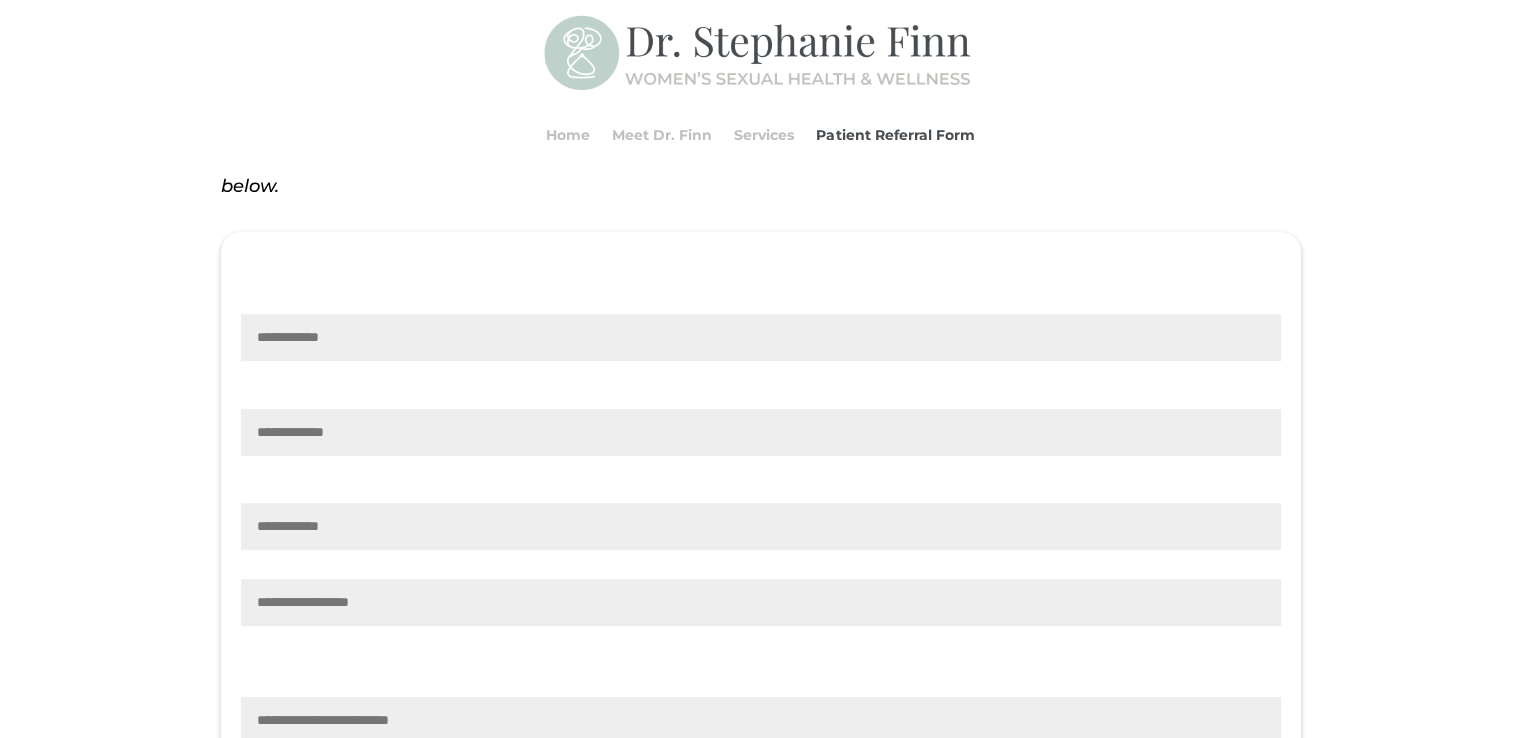 click at bounding box center (761, 337) 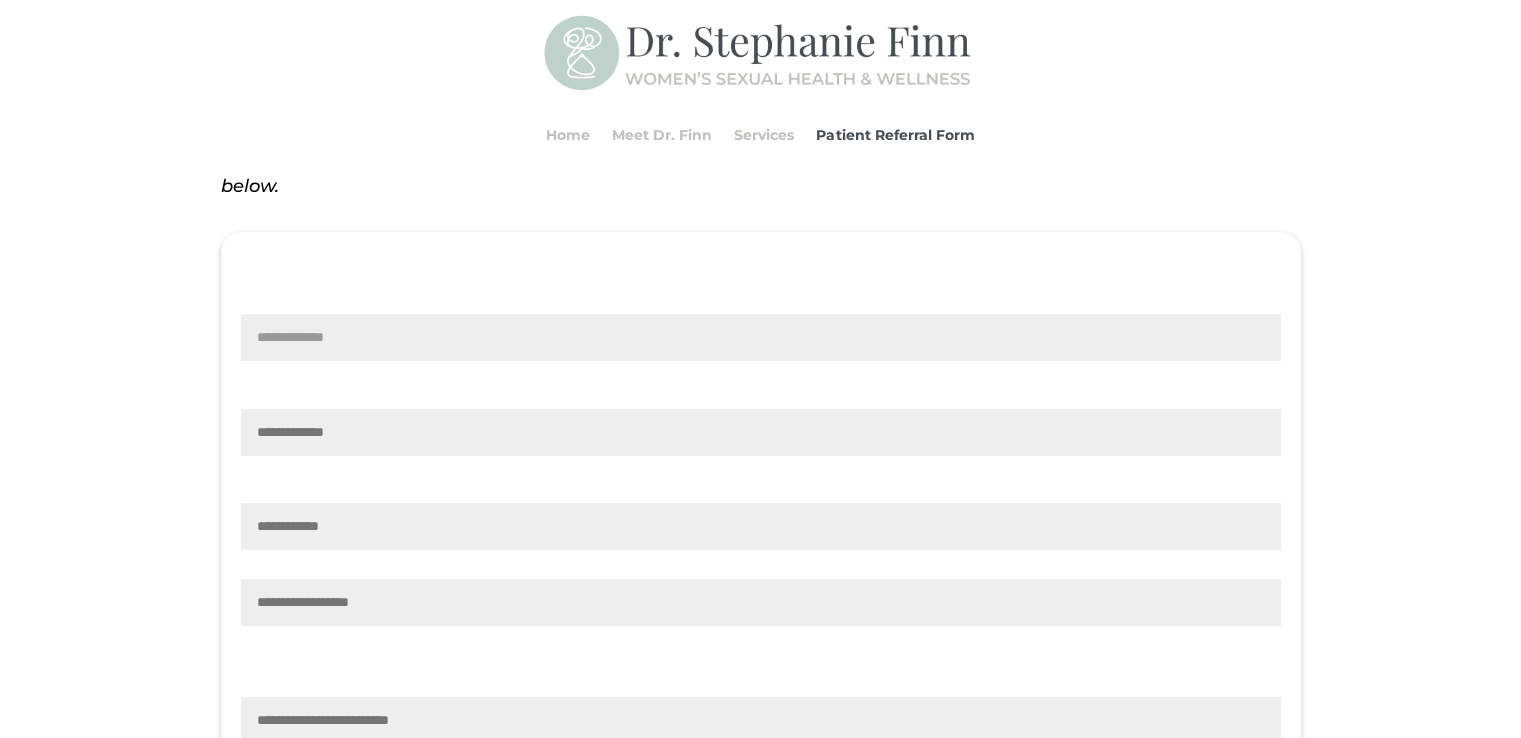 type on "**********" 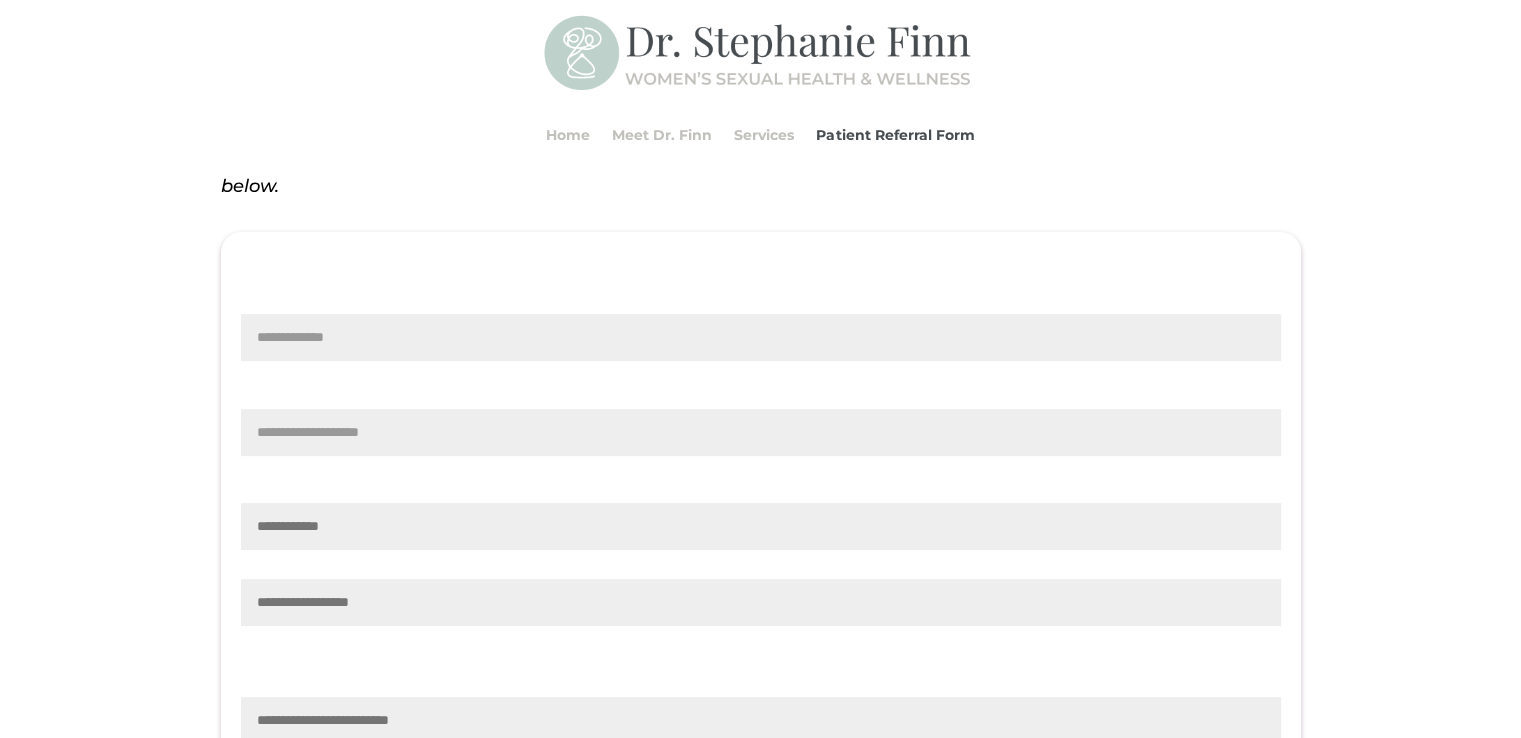 type on "**********" 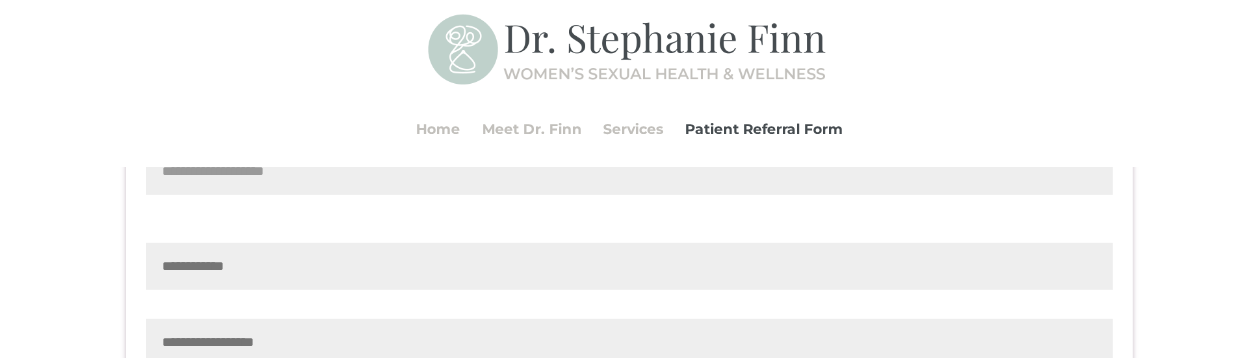 scroll, scrollTop: 811, scrollLeft: 0, axis: vertical 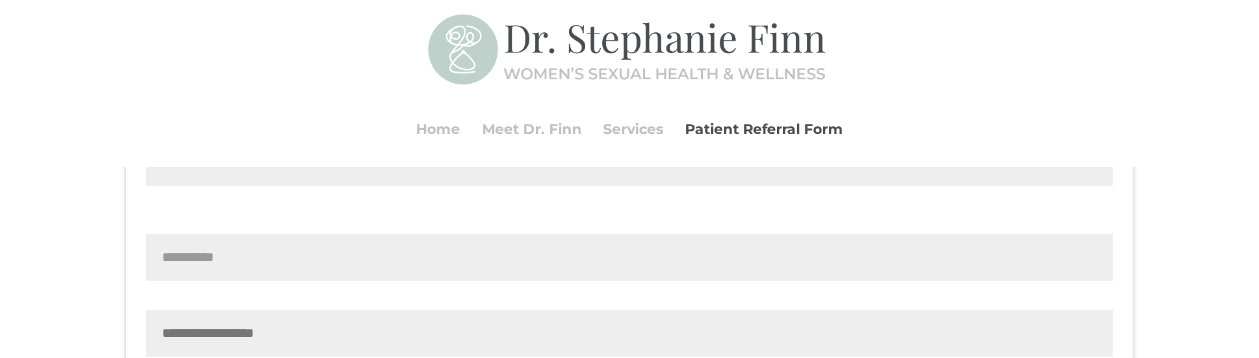 type on "**********" 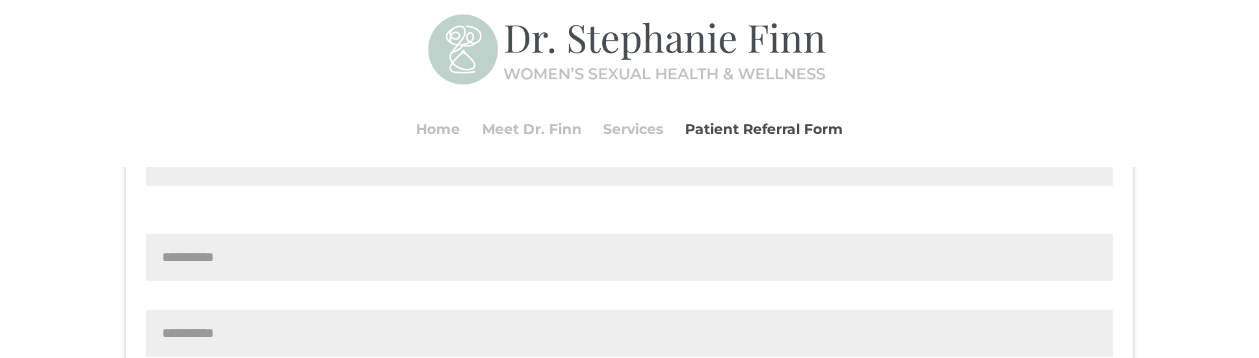 type on "**********" 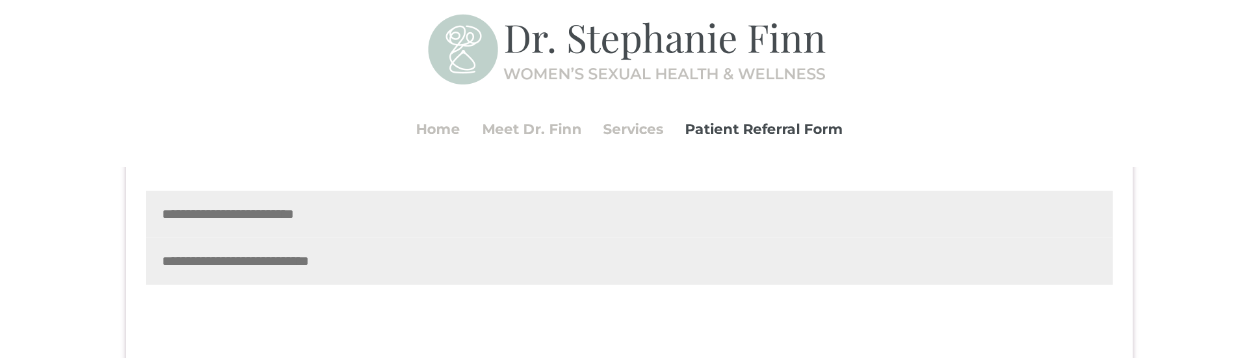 scroll, scrollTop: 1057, scrollLeft: 0, axis: vertical 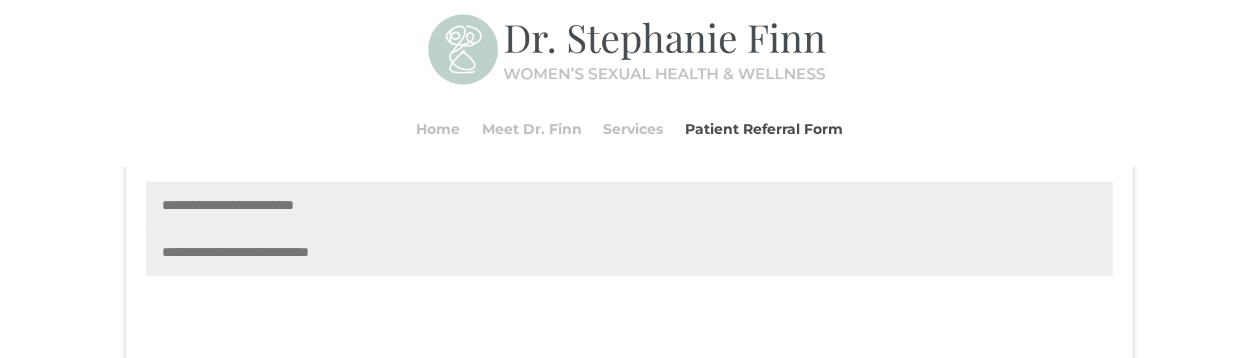 click at bounding box center [629, 205] 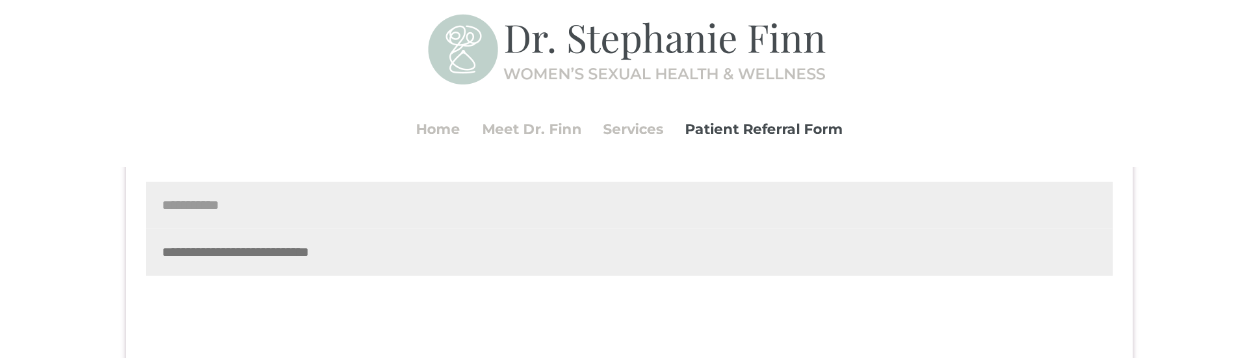 type on "**********" 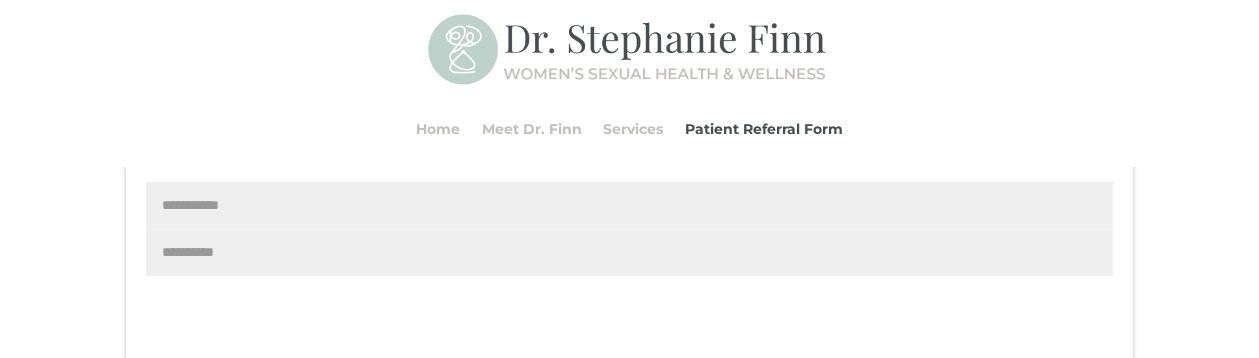 type on "**********" 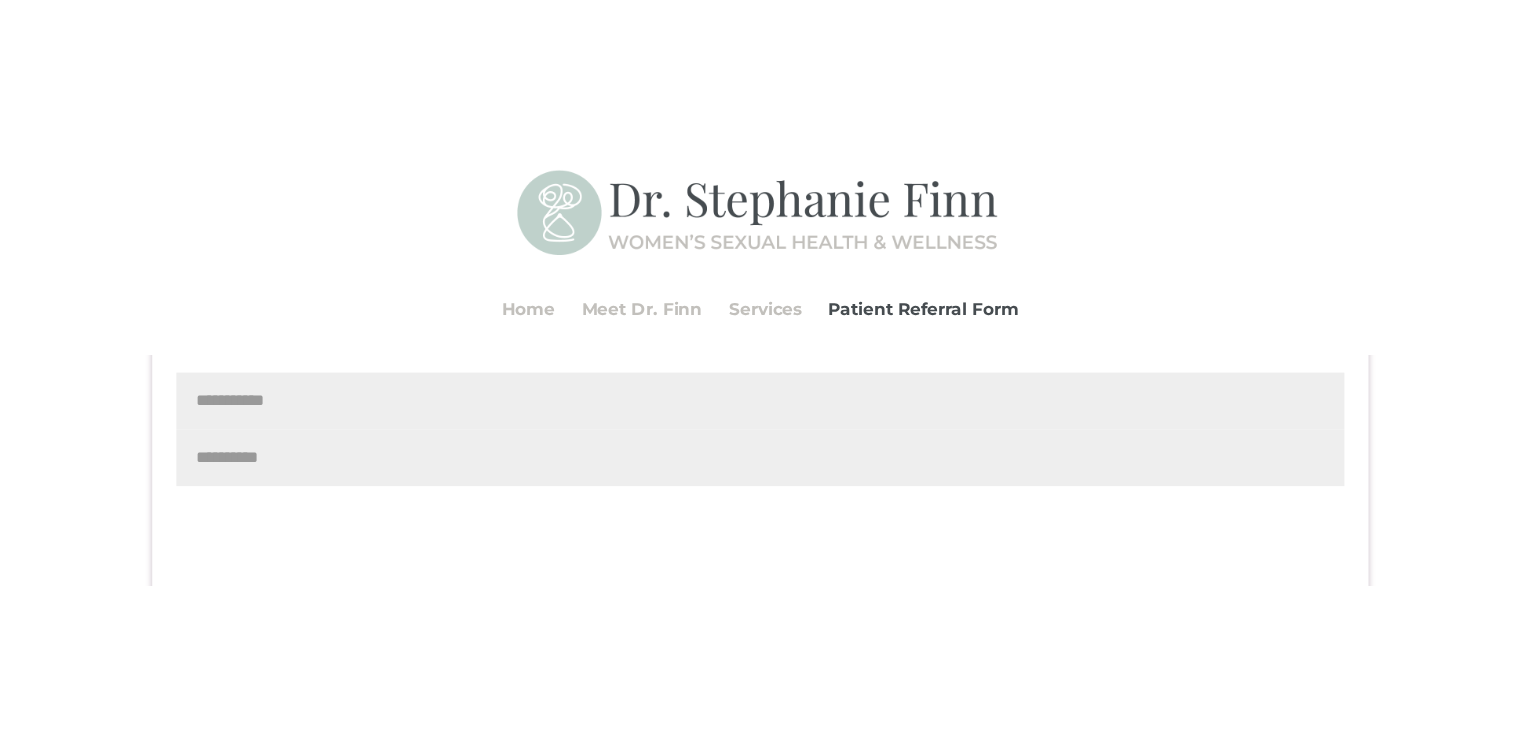 scroll, scrollTop: 1294, scrollLeft: 0, axis: vertical 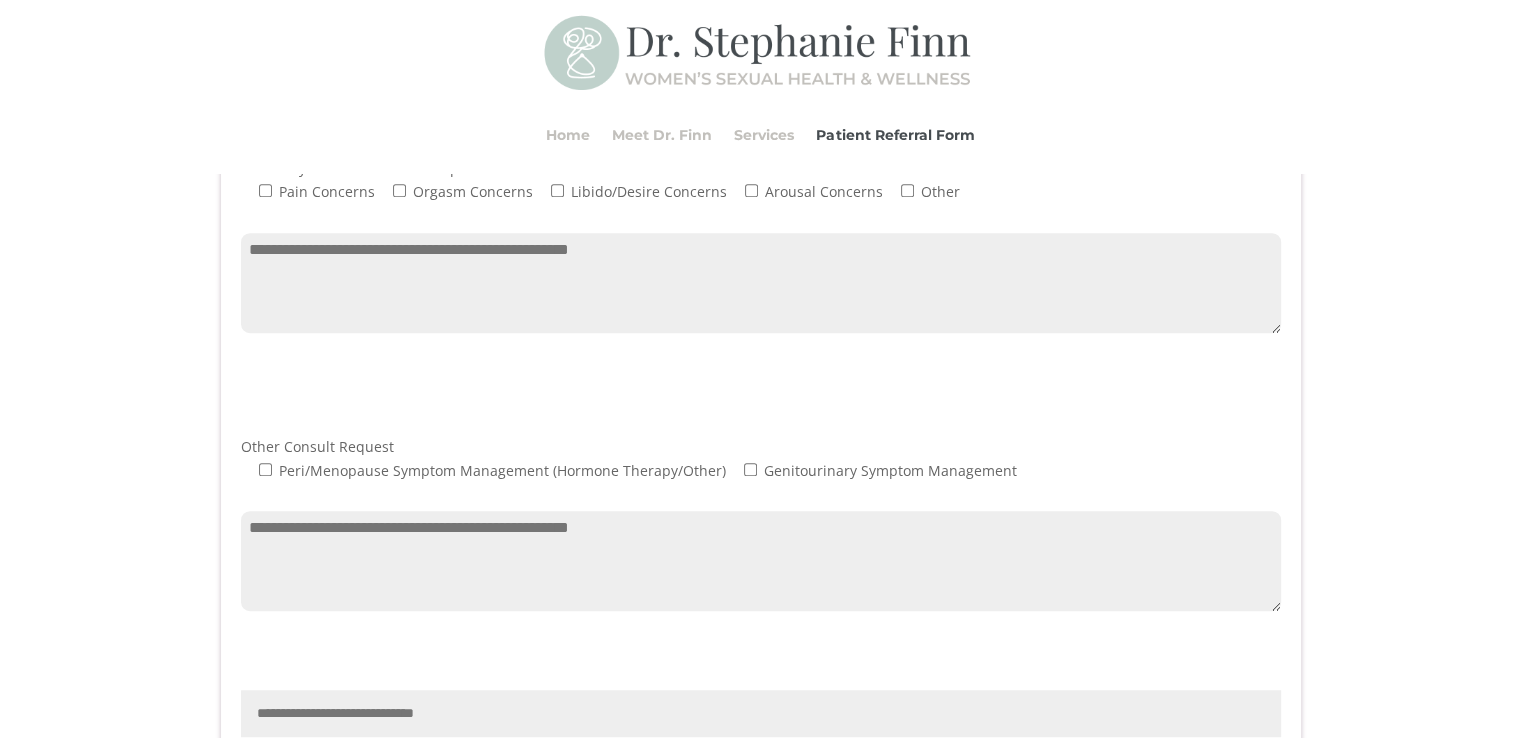 click at bounding box center (761, 561) 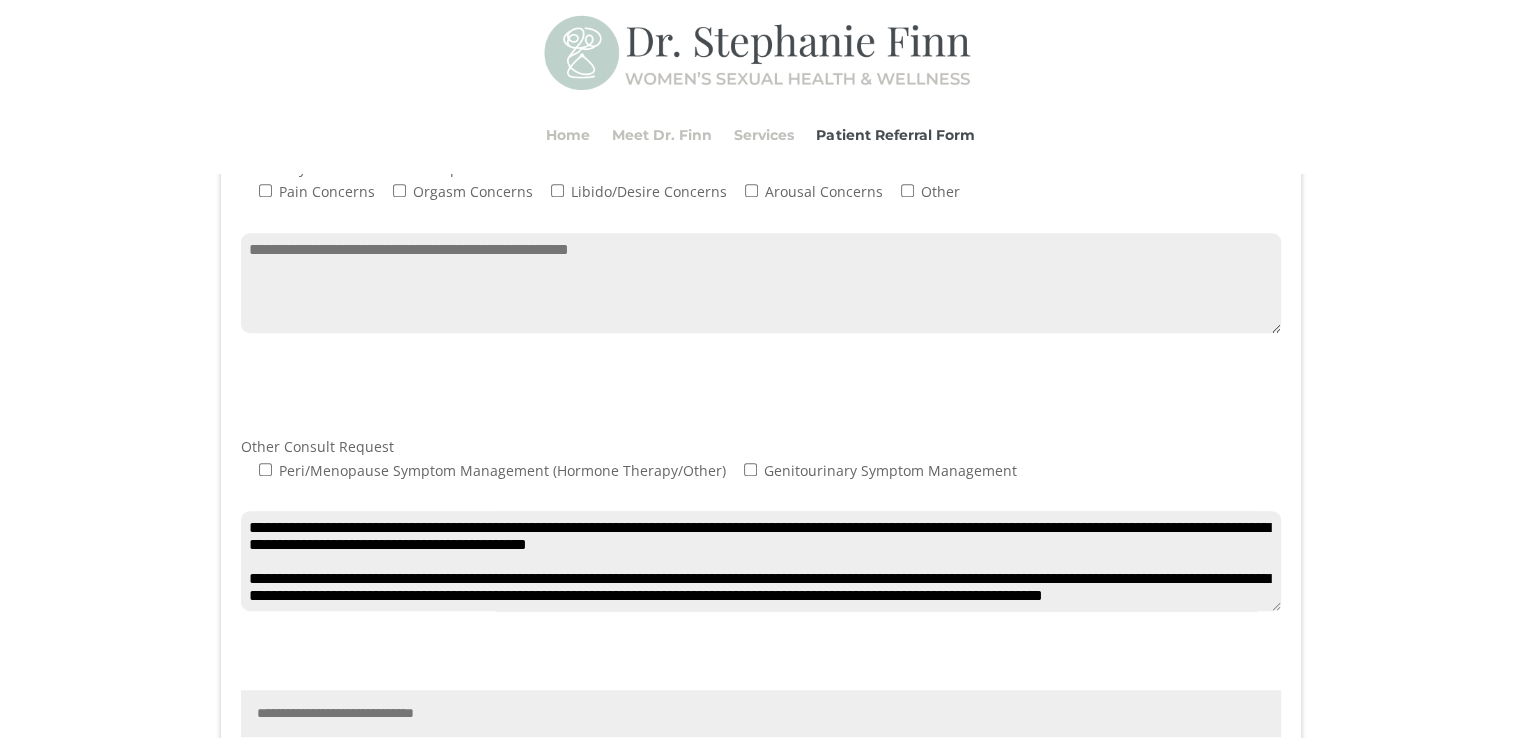 scroll, scrollTop: 215, scrollLeft: 0, axis: vertical 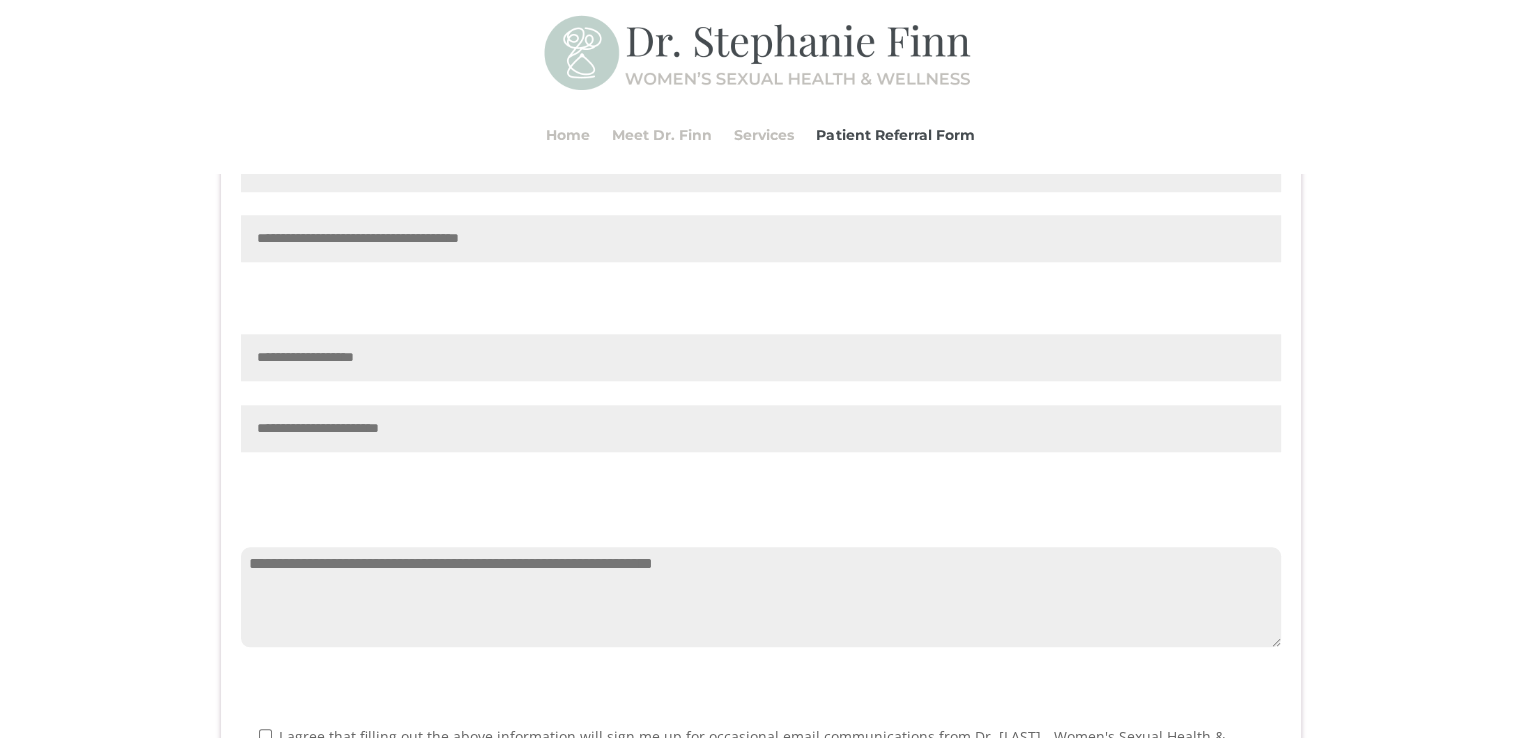 type on "**********" 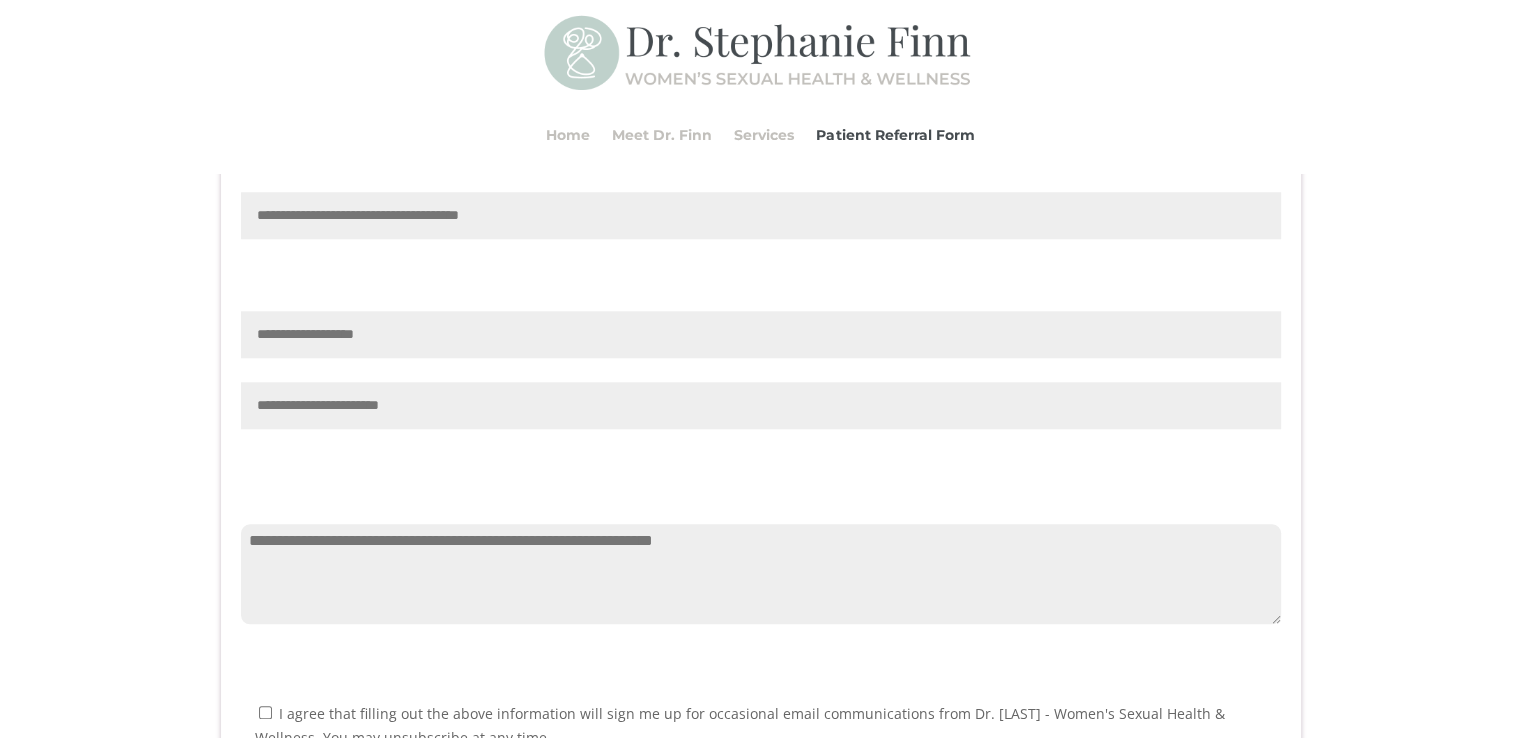 click at bounding box center [761, 334] 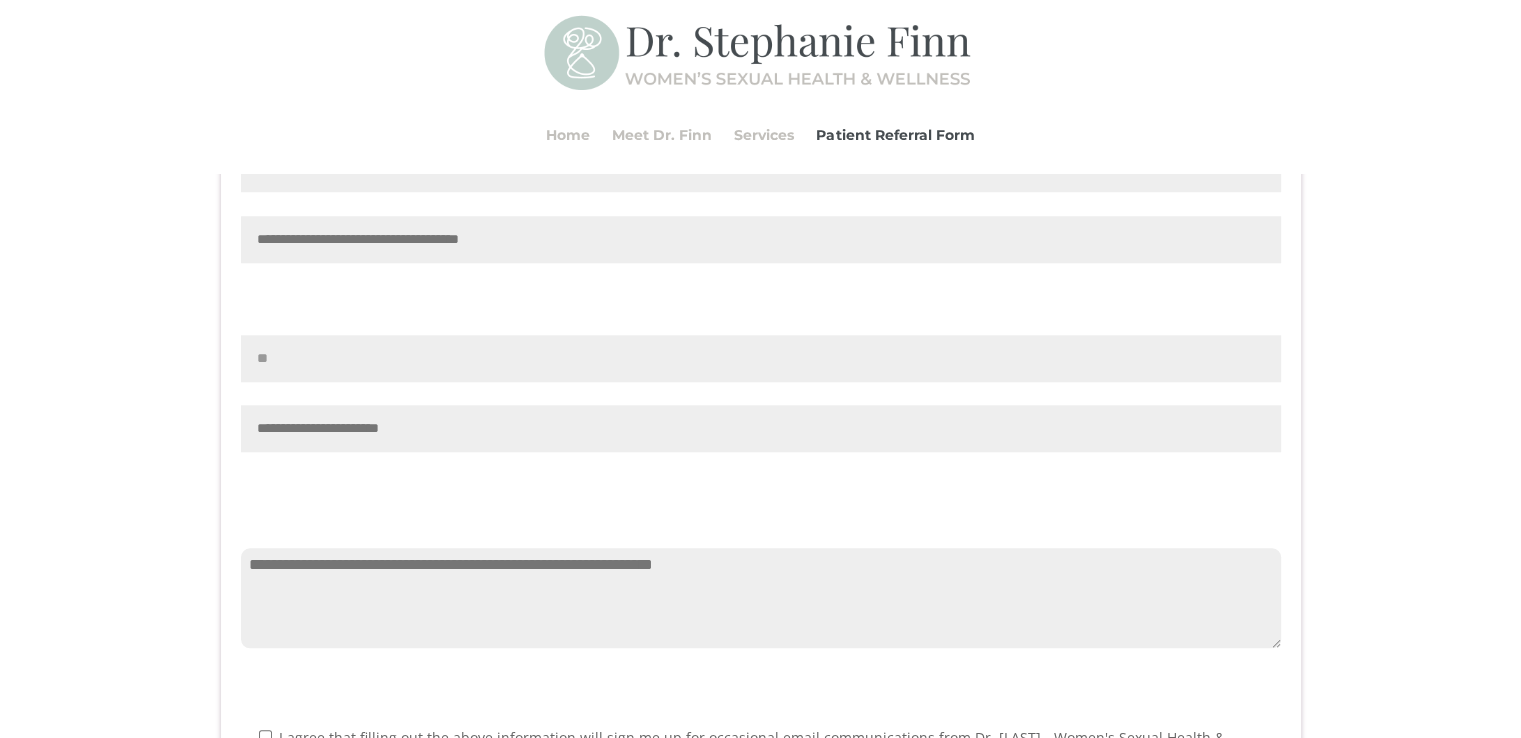 type on "*" 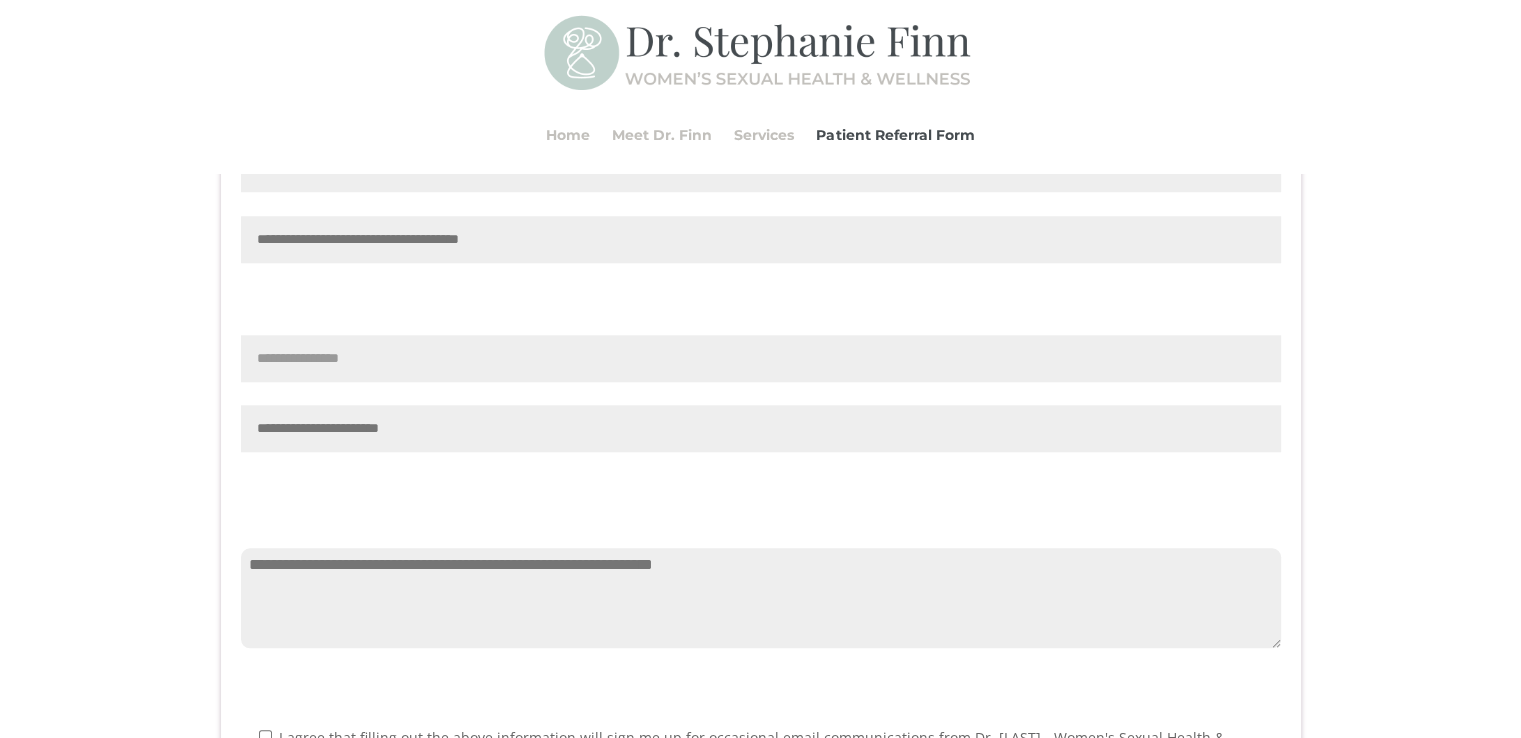 type on "**********" 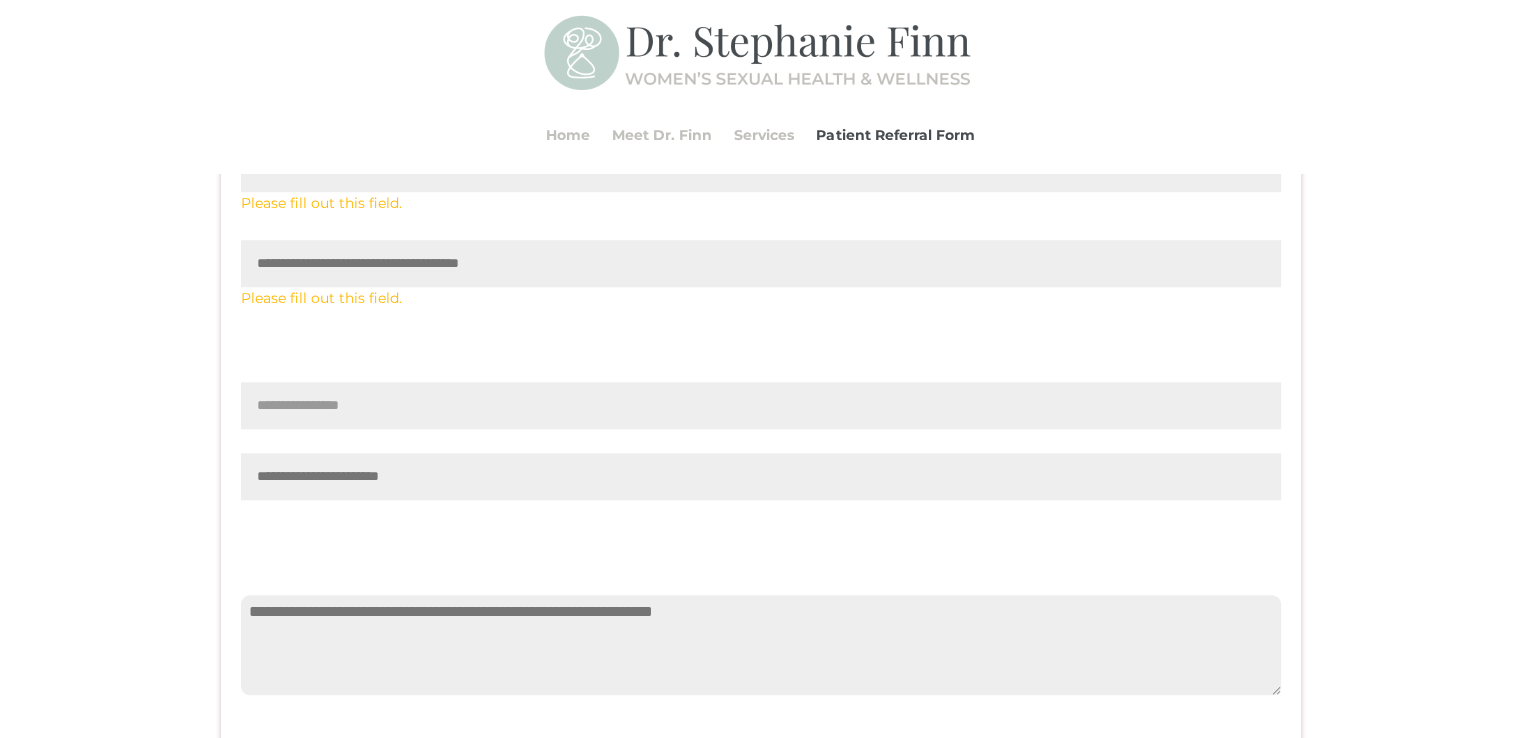 click at bounding box center (761, 168) 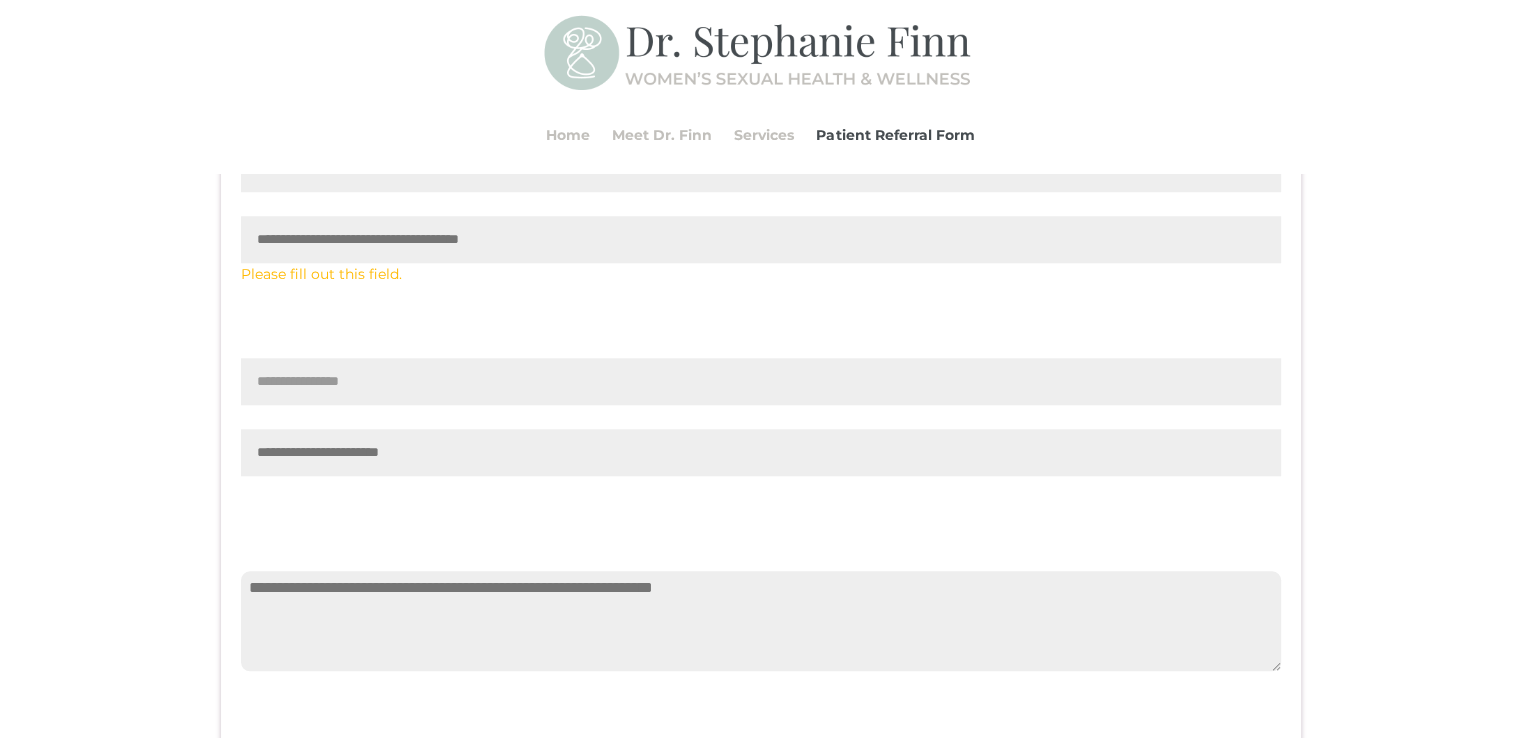 click at bounding box center [761, 239] 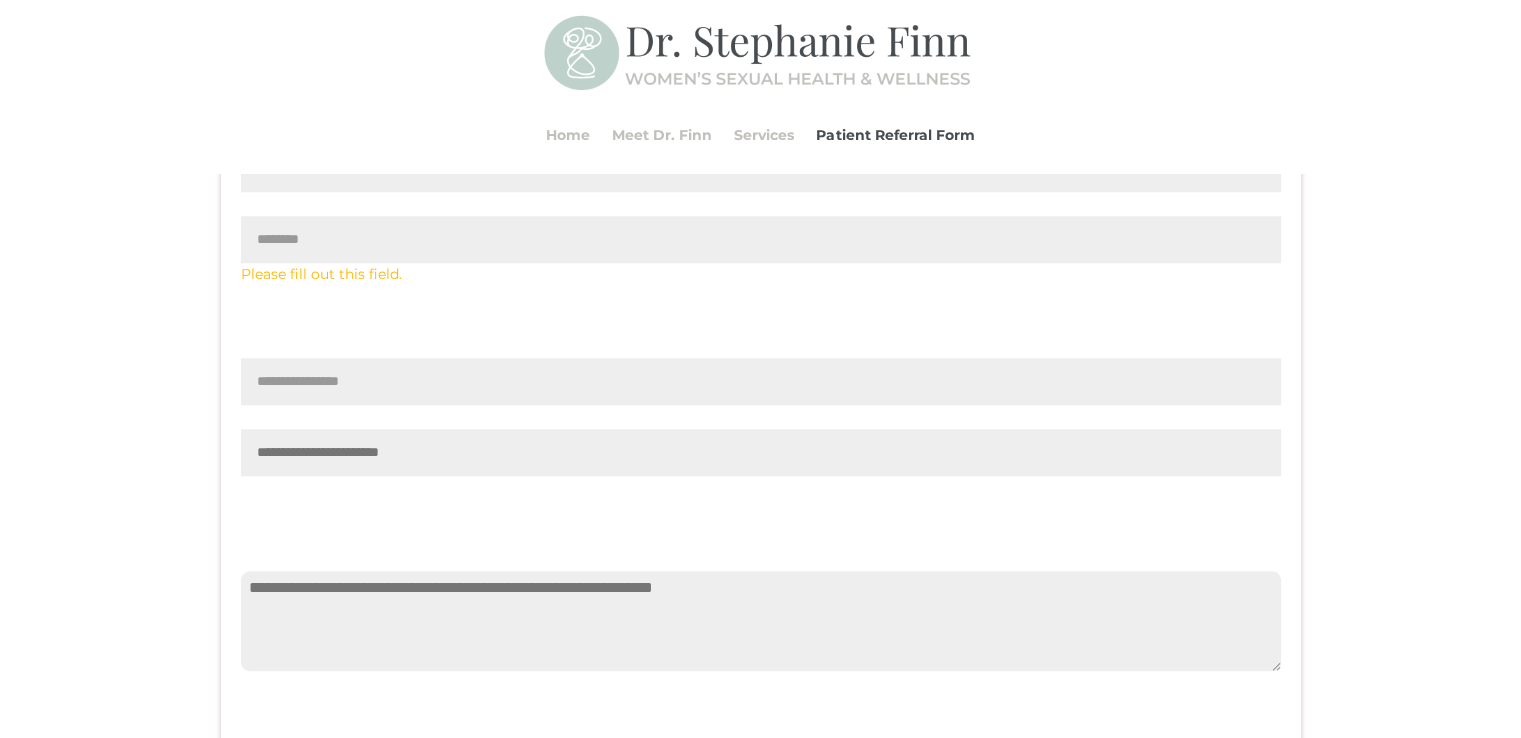 type on "********" 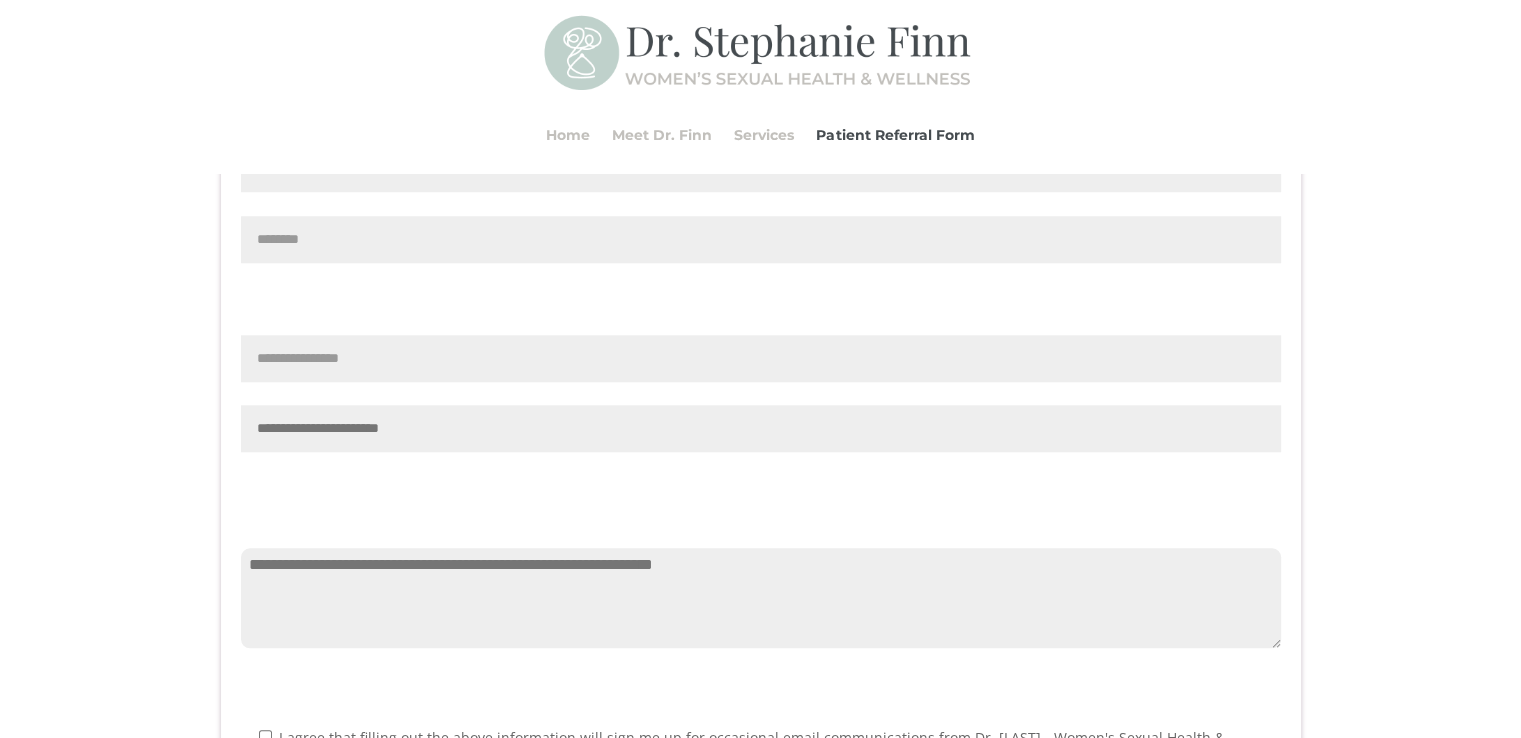 click at bounding box center (761, 428) 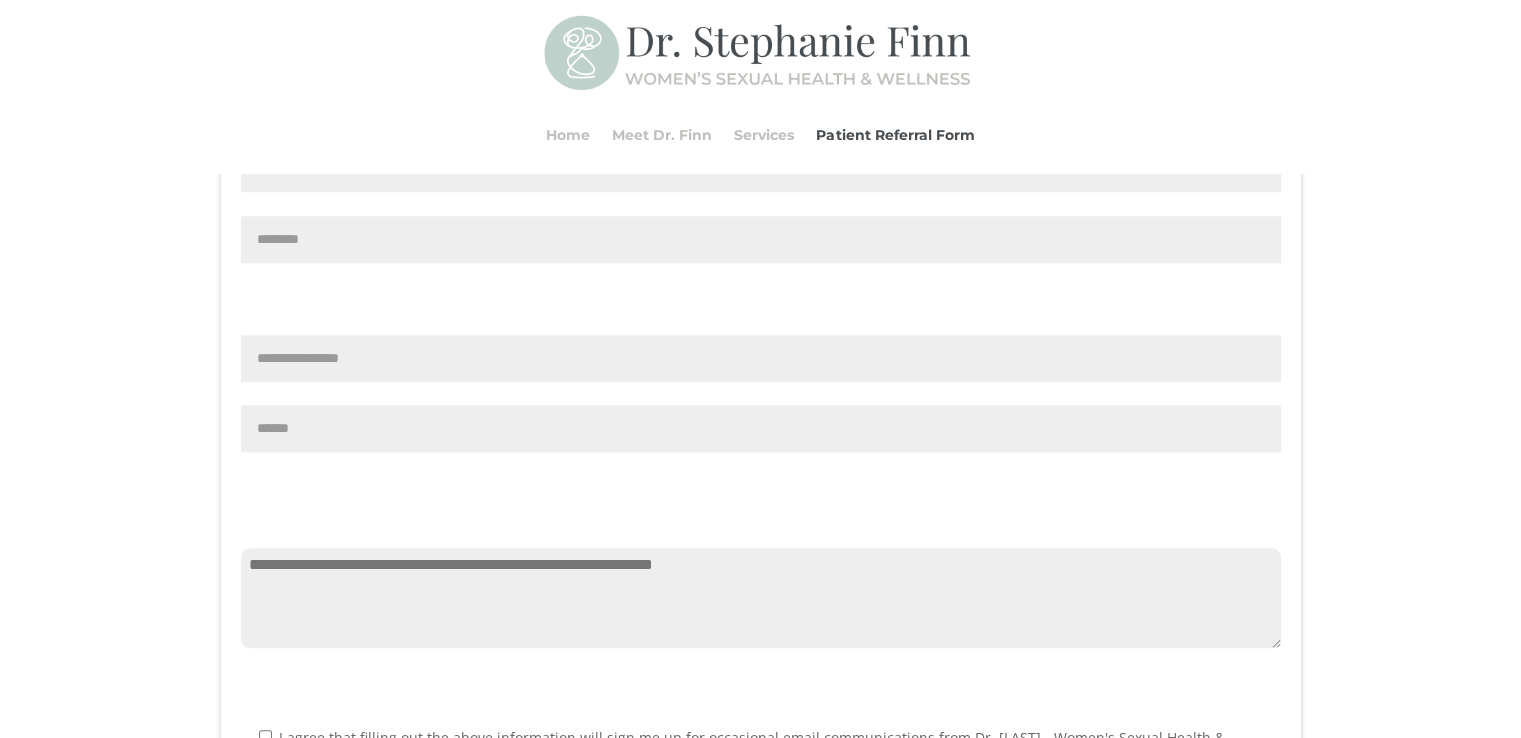 type on "******" 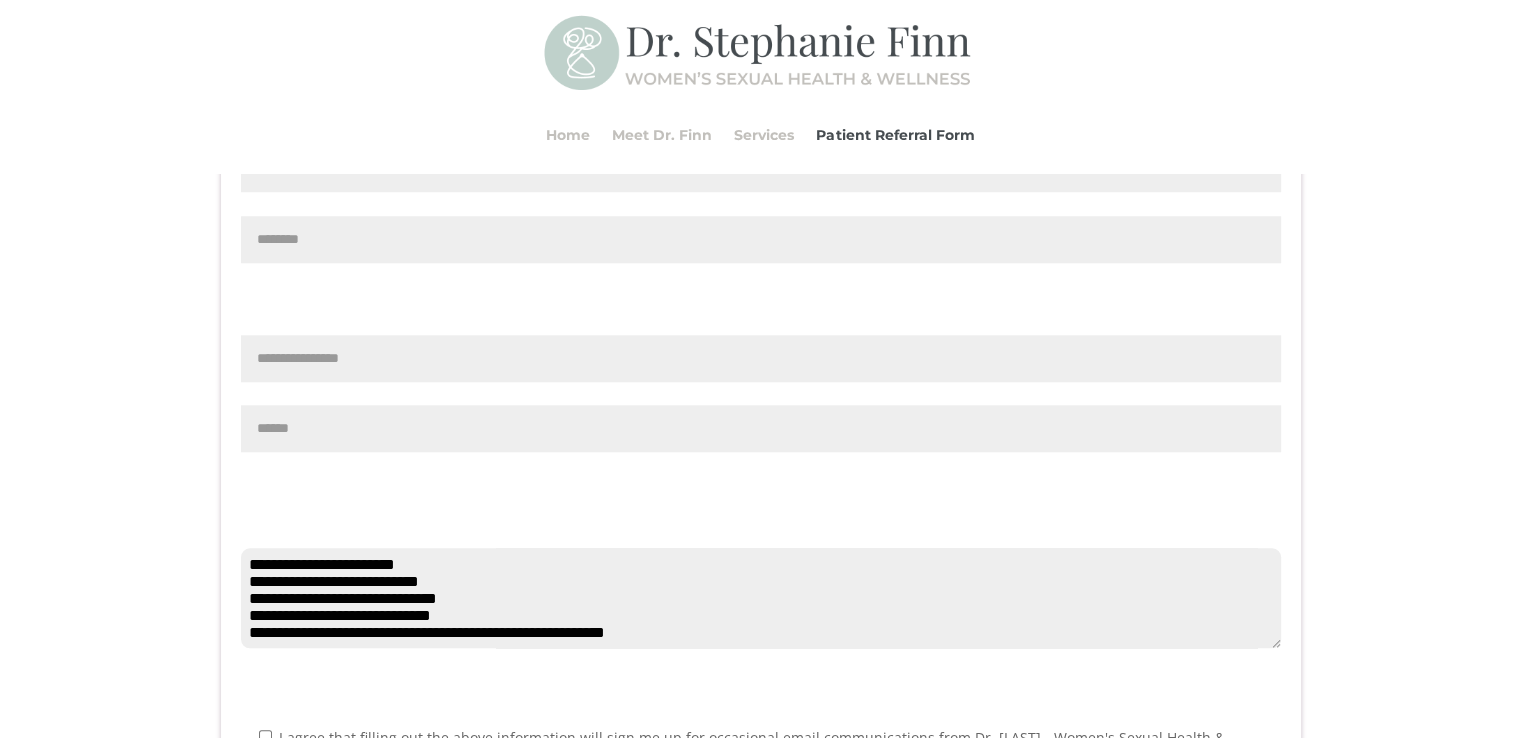 scroll, scrollTop: 273, scrollLeft: 0, axis: vertical 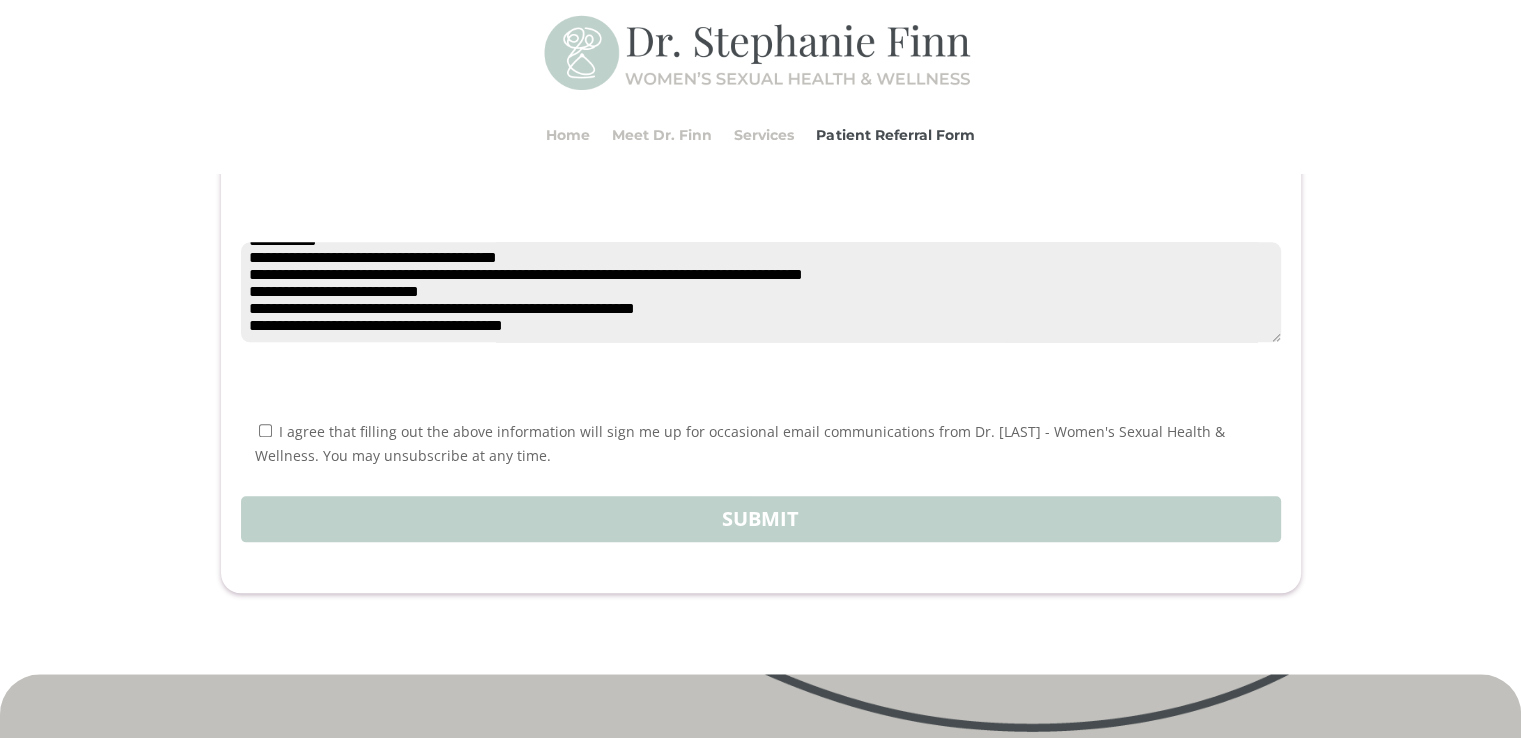 type on "**********" 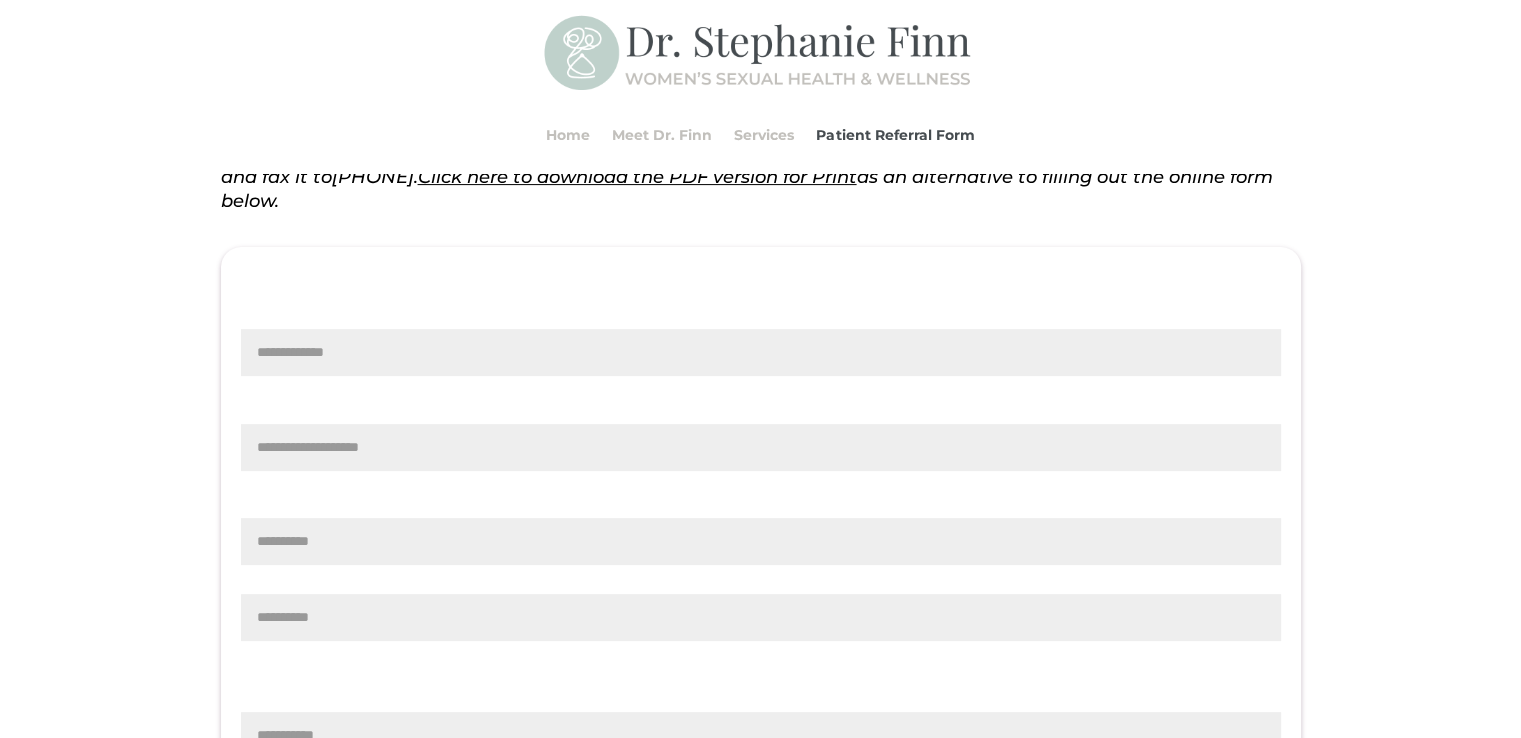 scroll, scrollTop: 522, scrollLeft: 0, axis: vertical 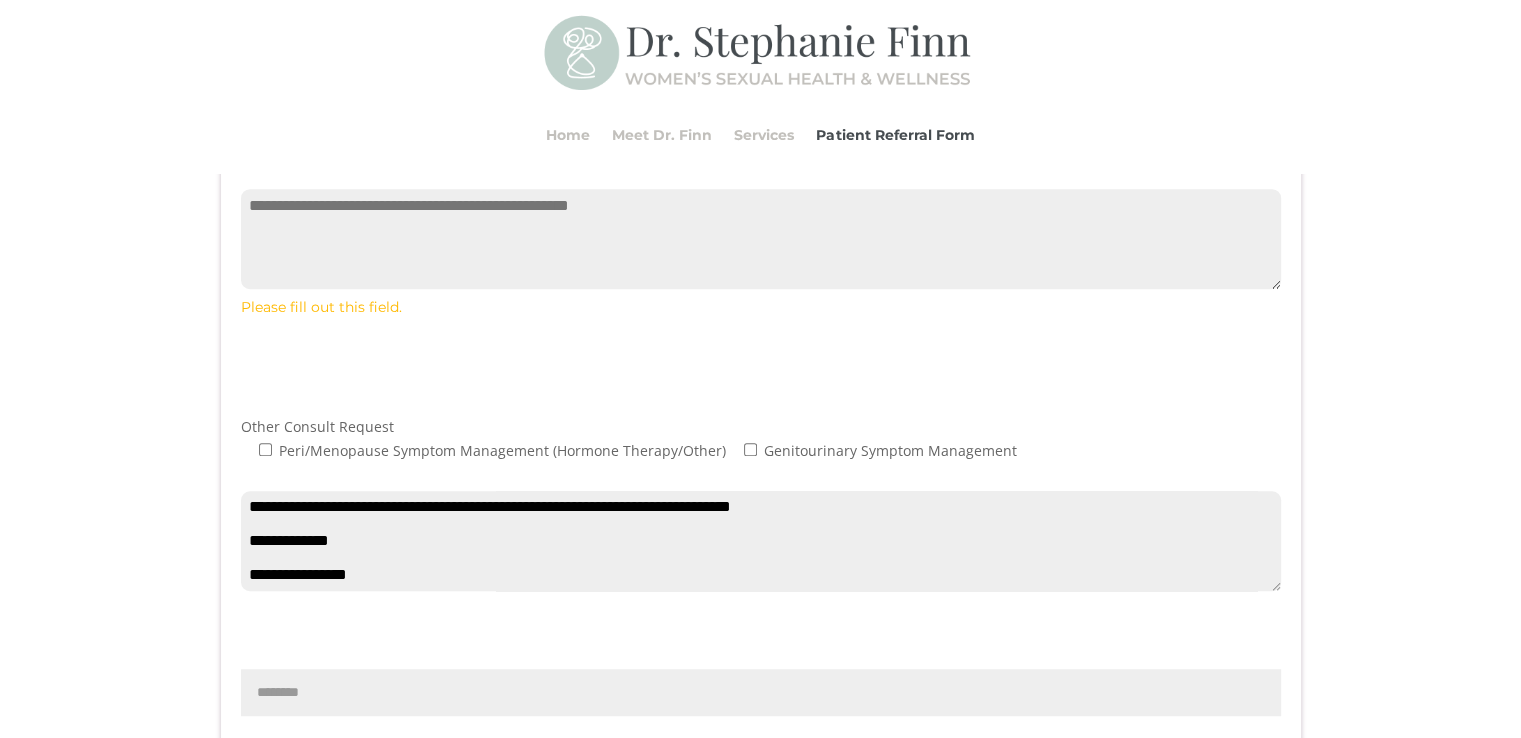 click at bounding box center [761, 541] 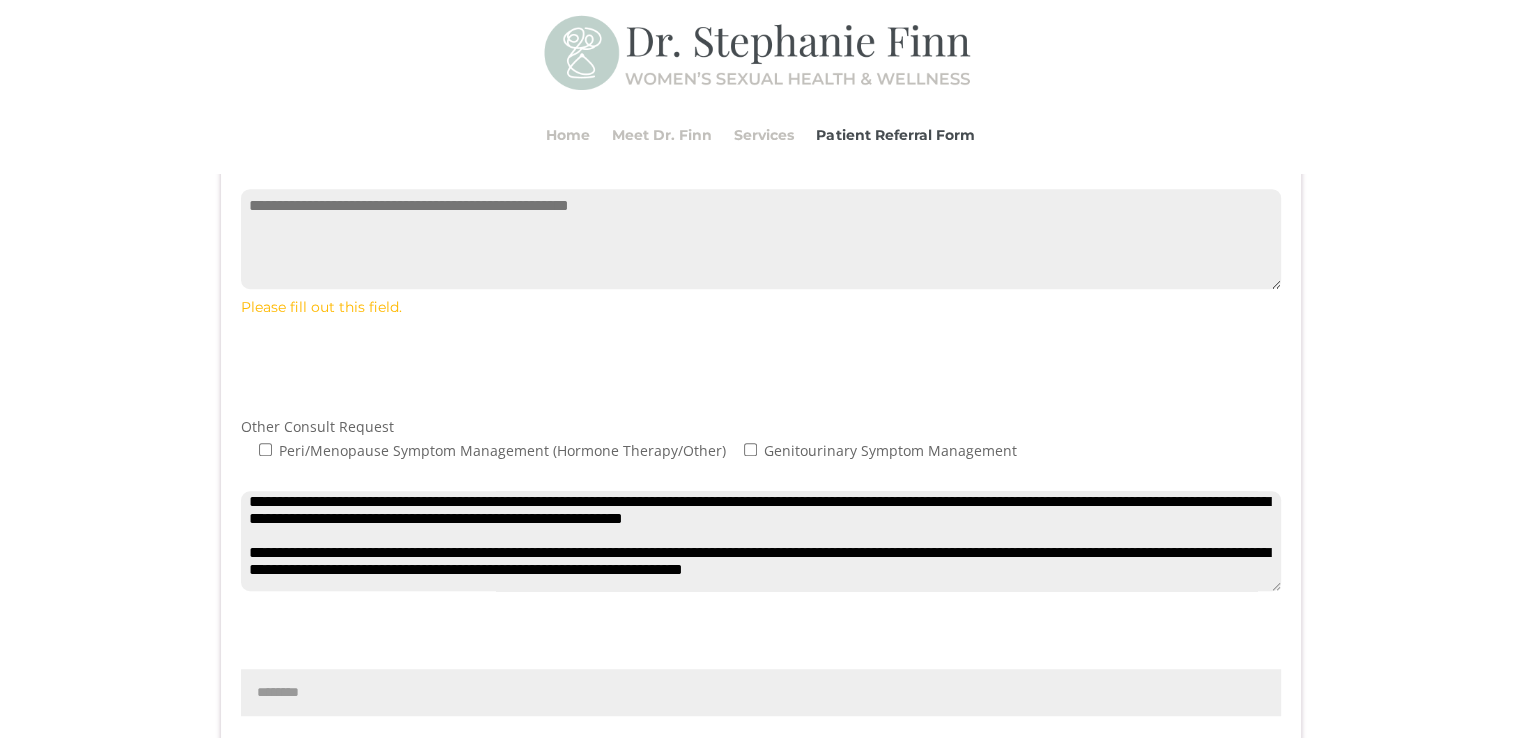 scroll, scrollTop: 0, scrollLeft: 0, axis: both 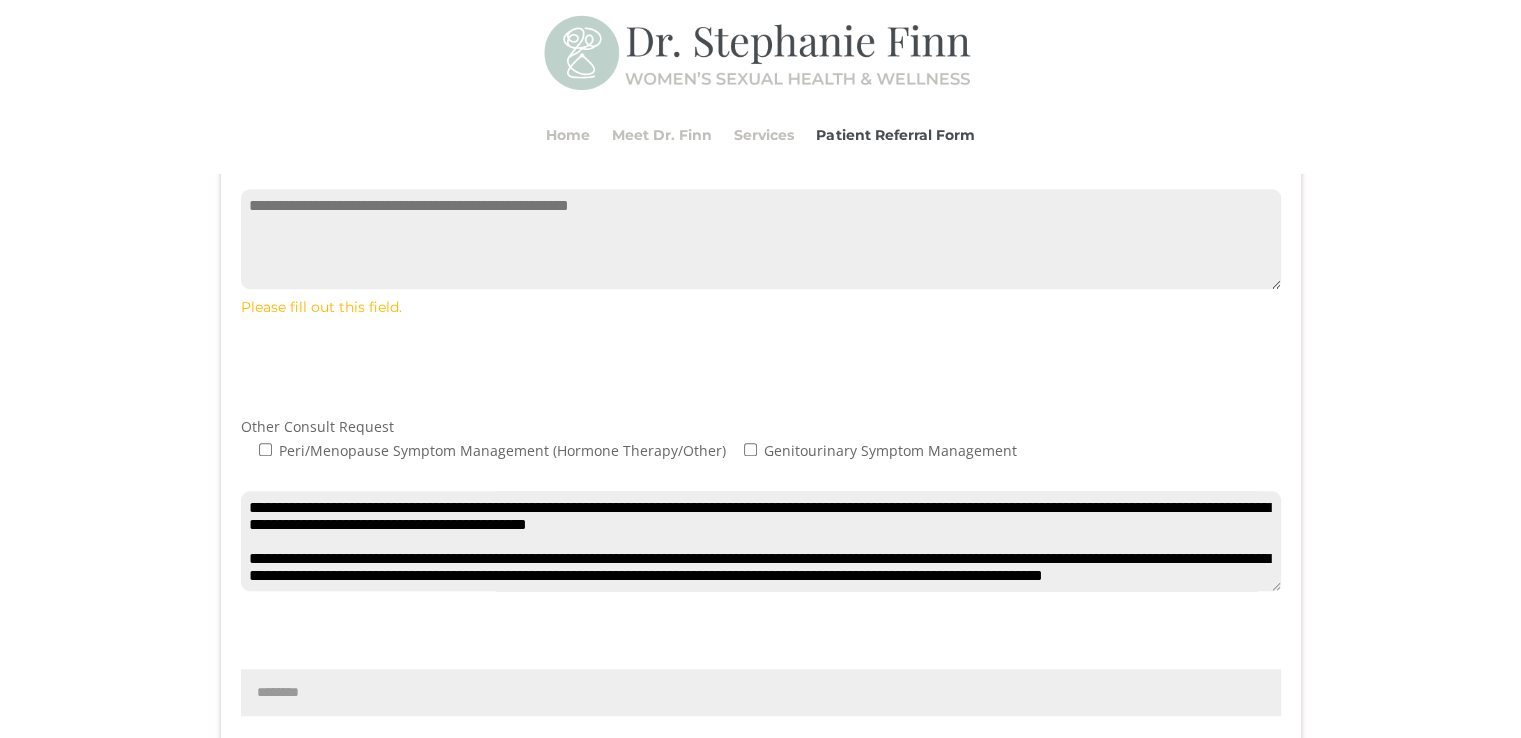 drag, startPoint x: 449, startPoint y: 600, endPoint x: 230, endPoint y: 415, distance: 286.681 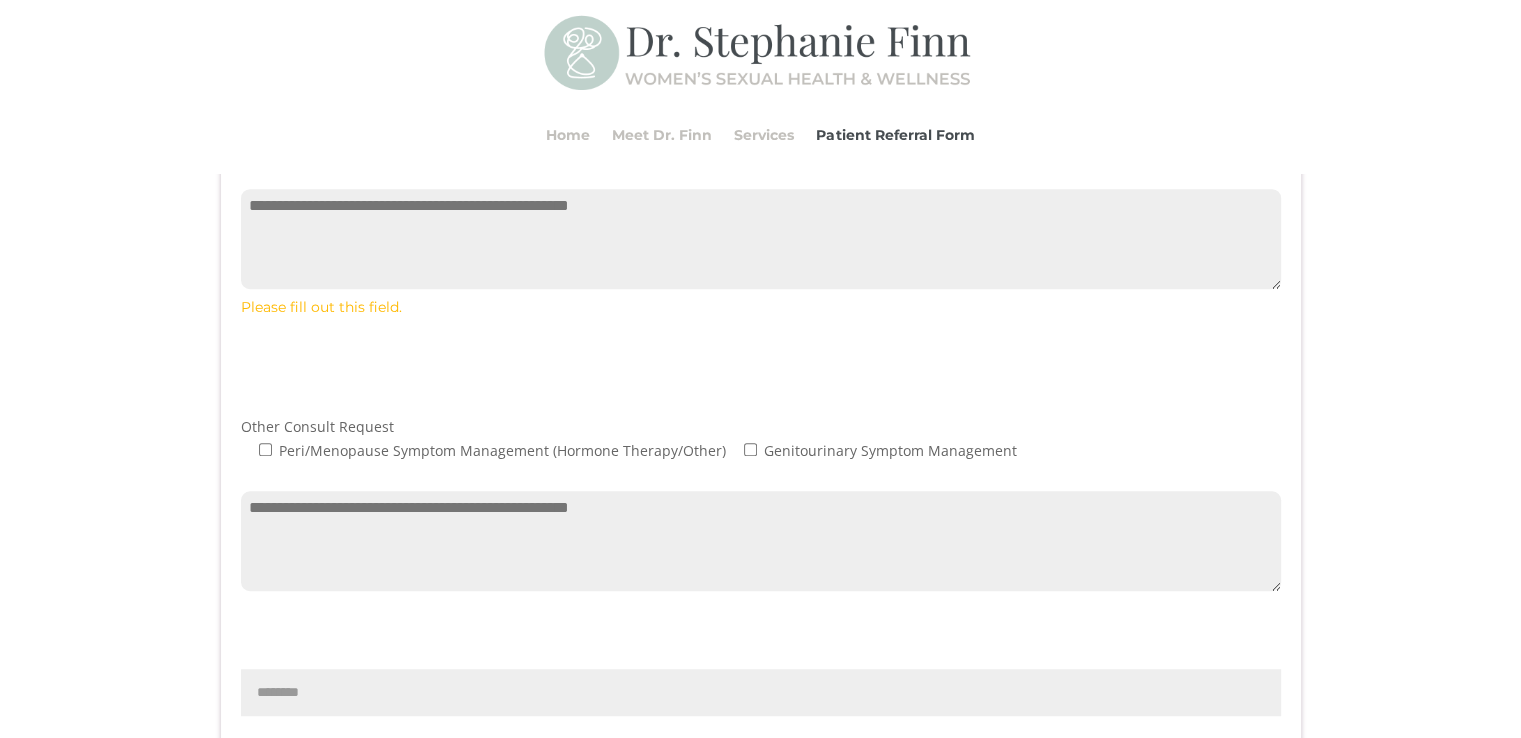 type 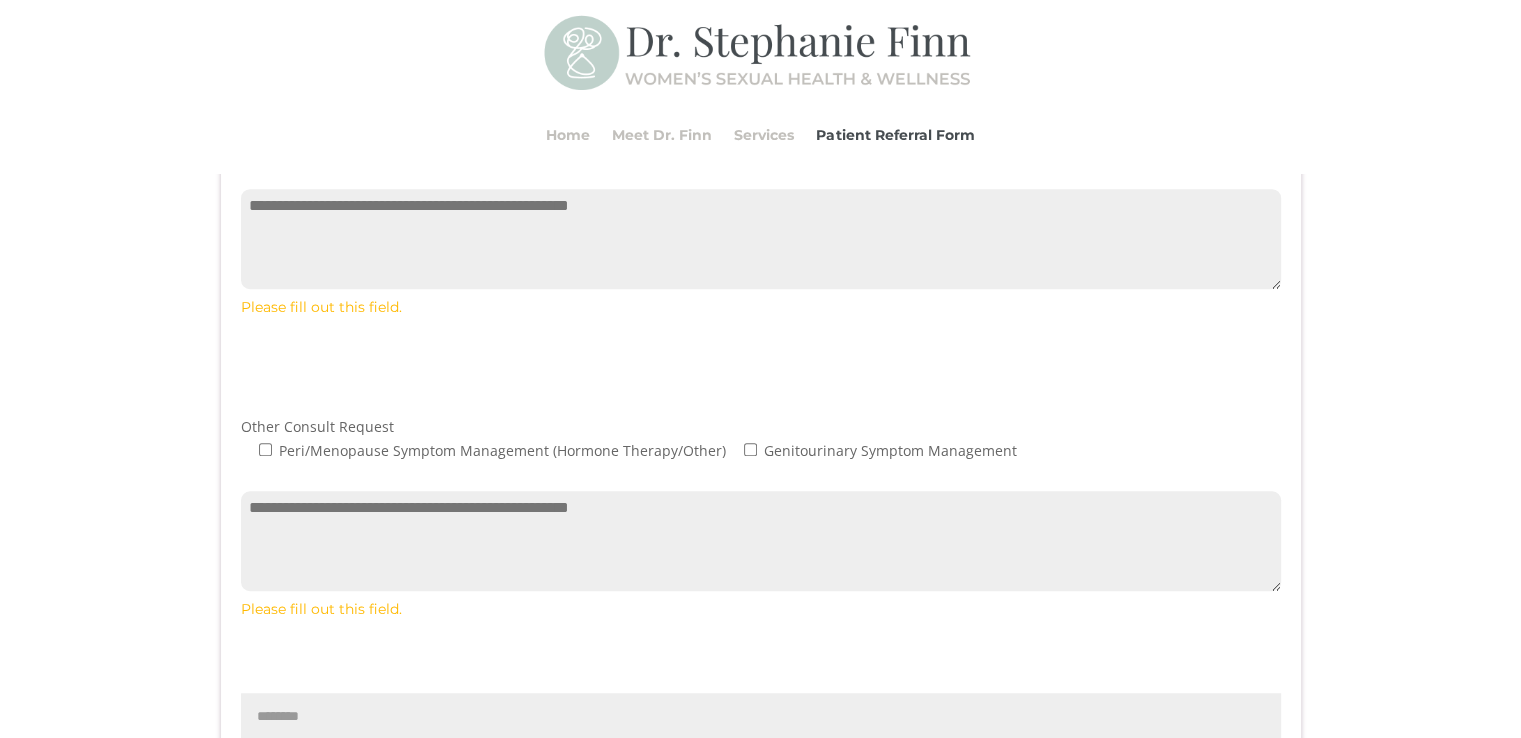 drag, startPoint x: 228, startPoint y: 418, endPoint x: 730, endPoint y: 260, distance: 526.27747 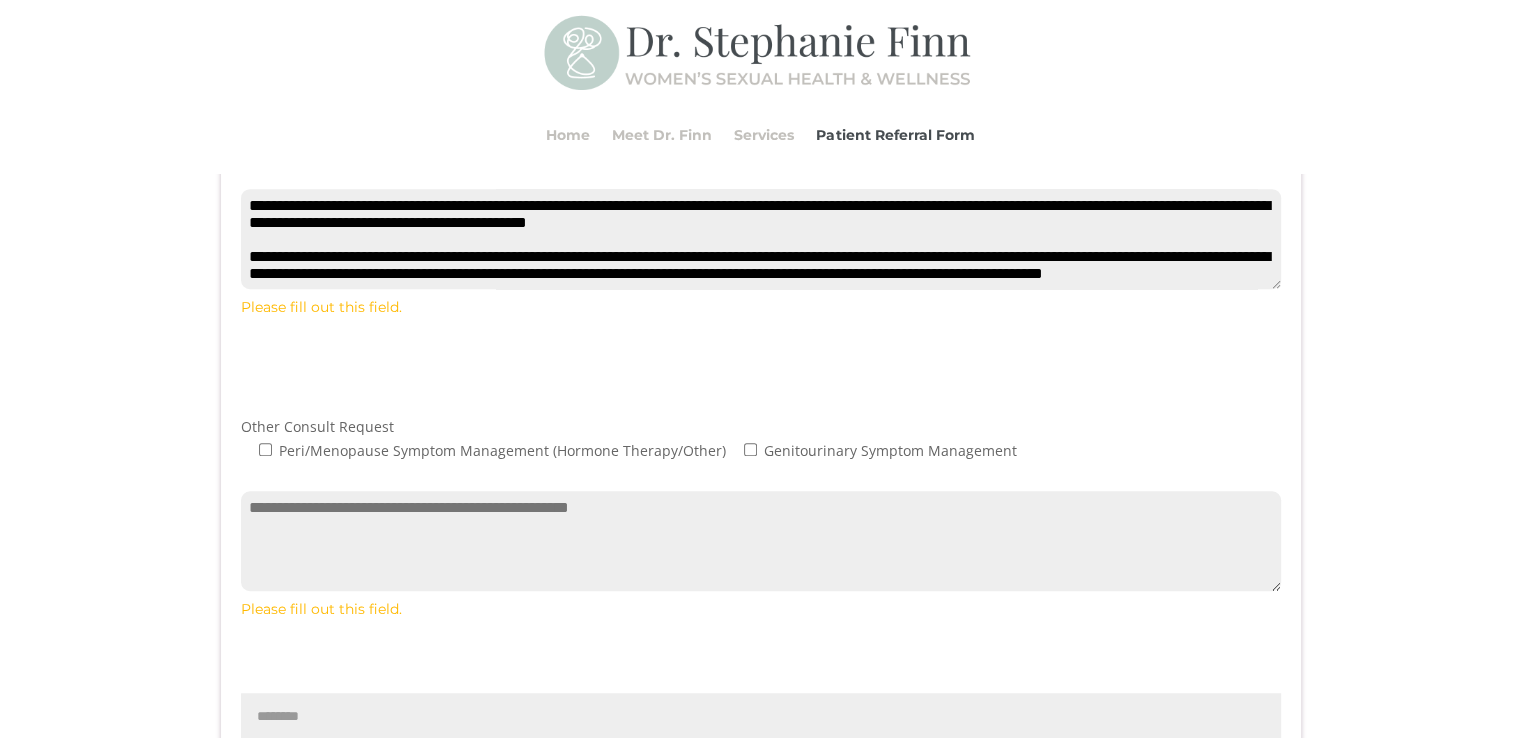scroll, scrollTop: 254, scrollLeft: 0, axis: vertical 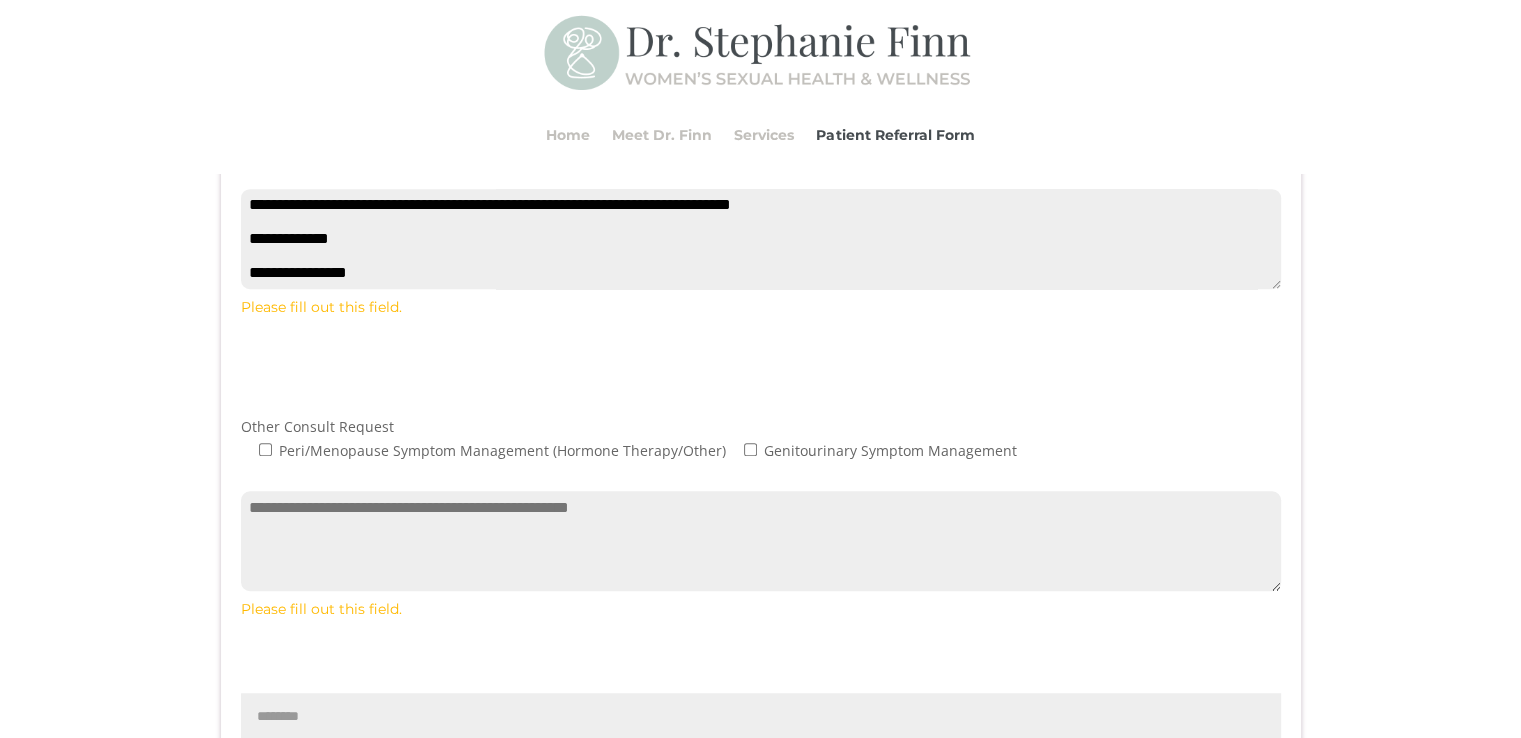 type on "**********" 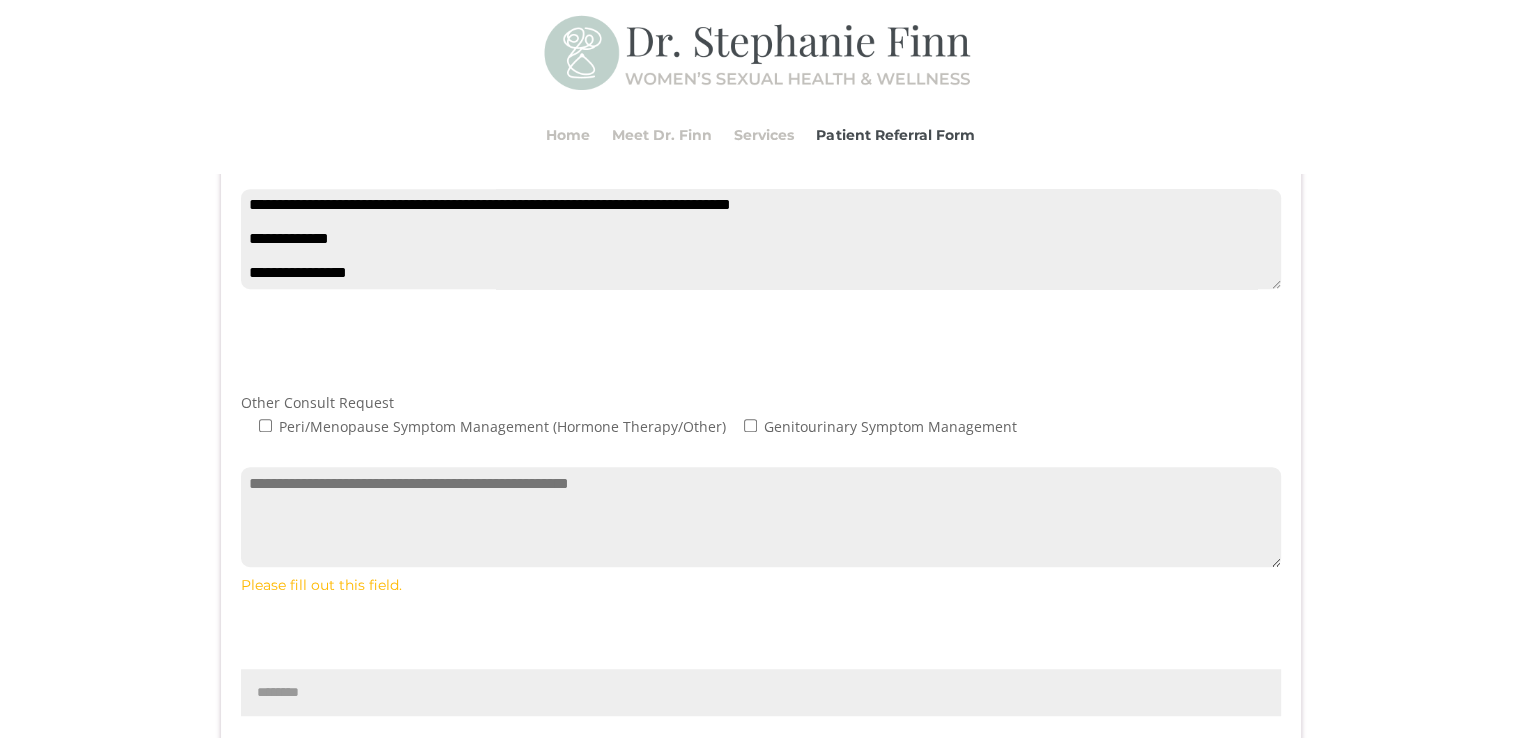 click on "Please fill out this field." at bounding box center [761, 575] 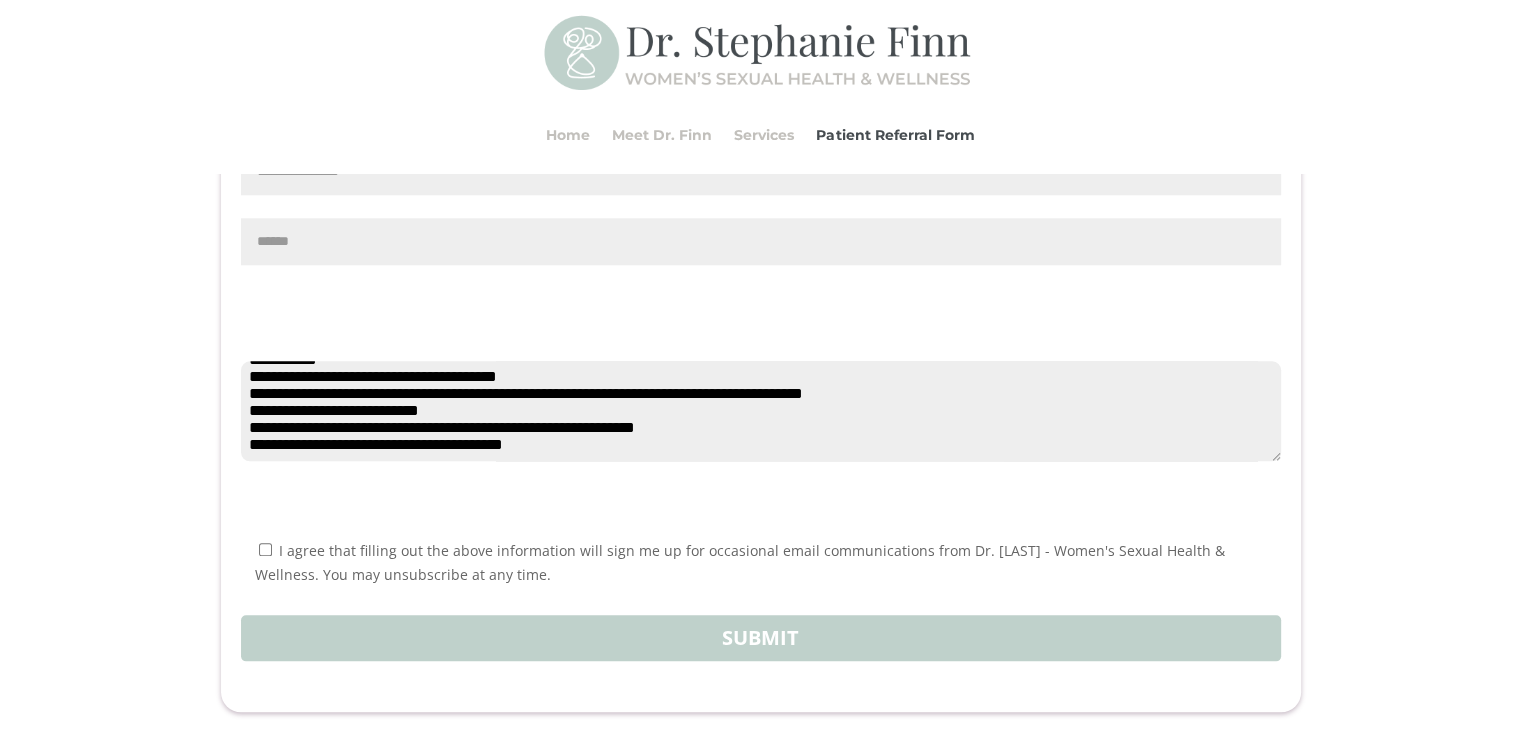 scroll, scrollTop: 2092, scrollLeft: 0, axis: vertical 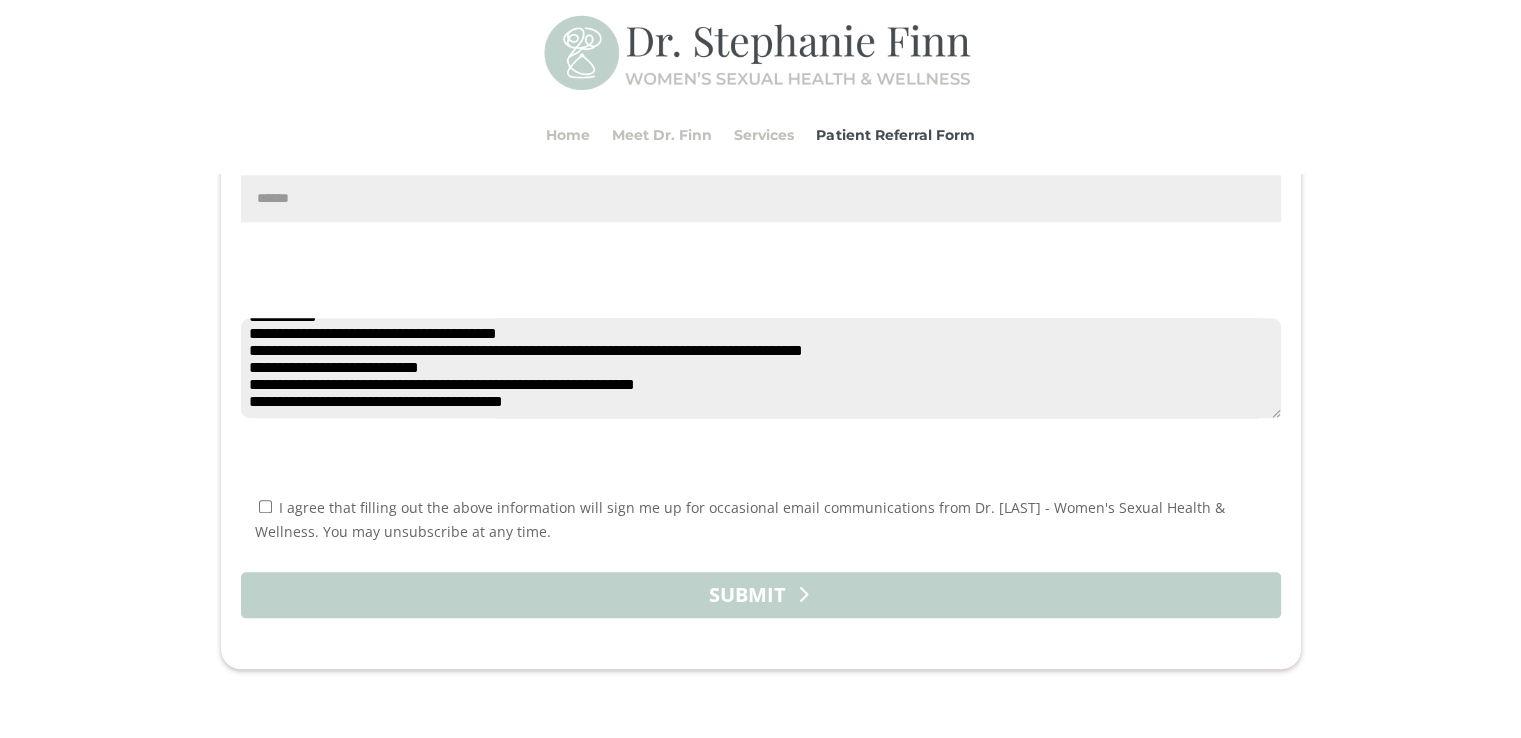 type on "***" 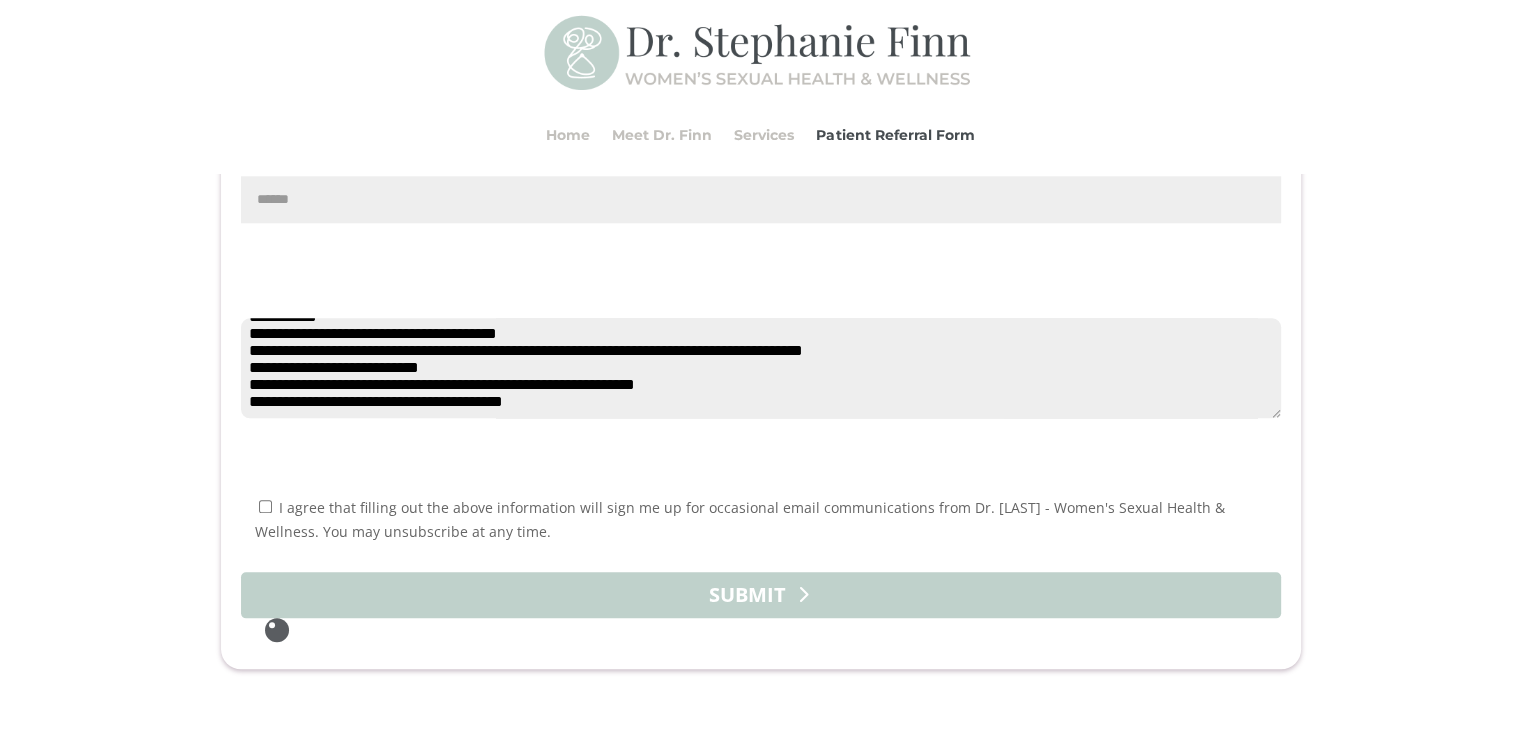 scroll, scrollTop: 0, scrollLeft: 0, axis: both 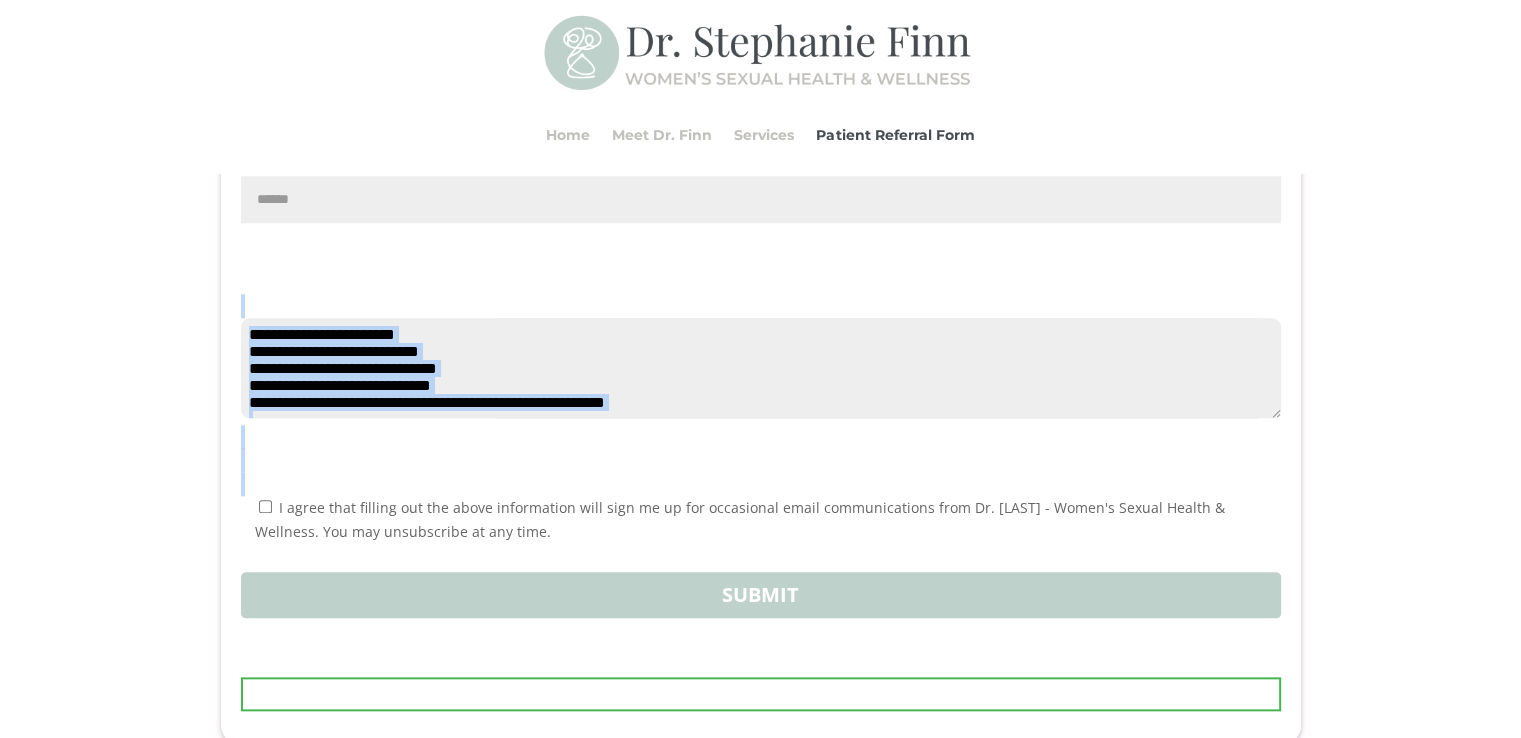 drag, startPoint x: 1520, startPoint y: 455, endPoint x: 1527, endPoint y: 572, distance: 117.20921 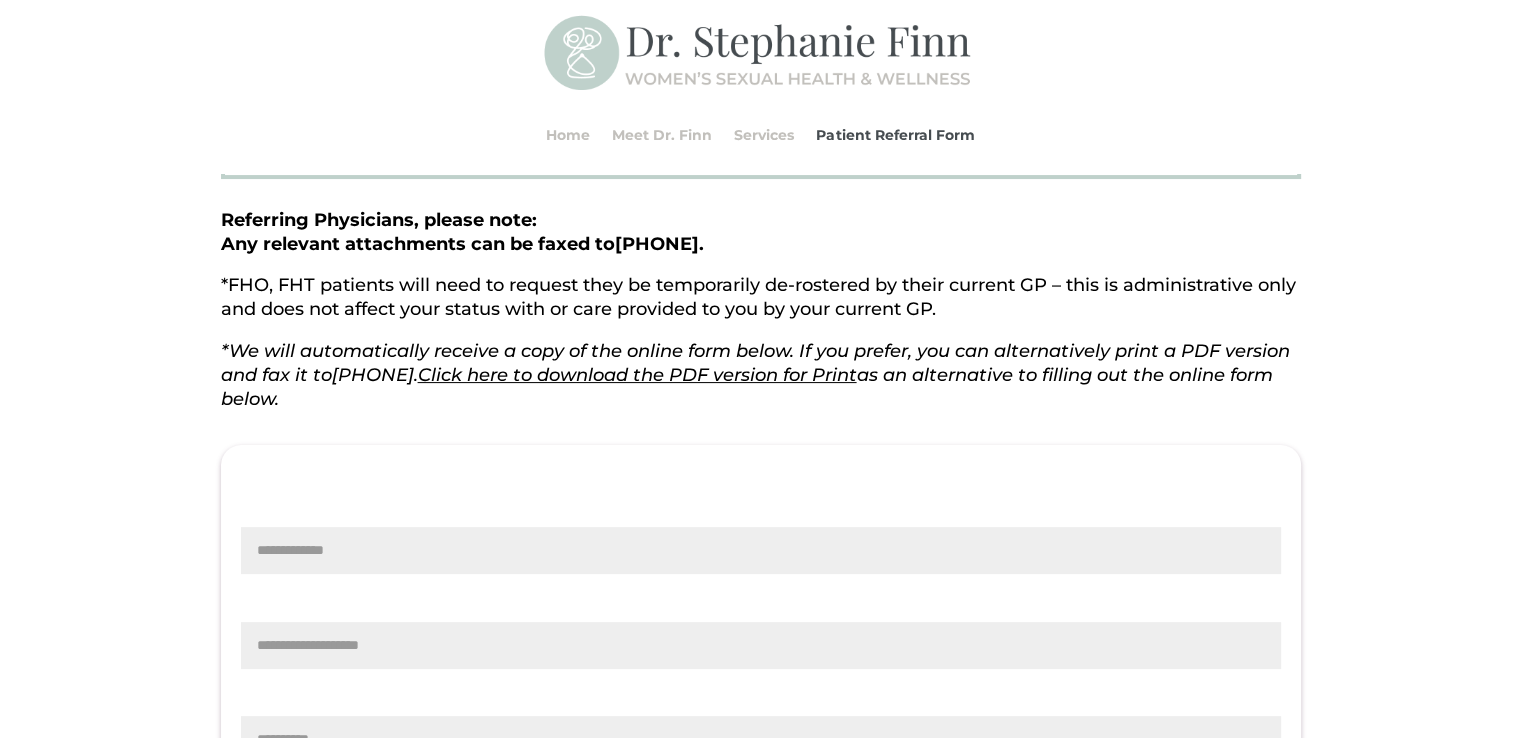 scroll, scrollTop: 0, scrollLeft: 0, axis: both 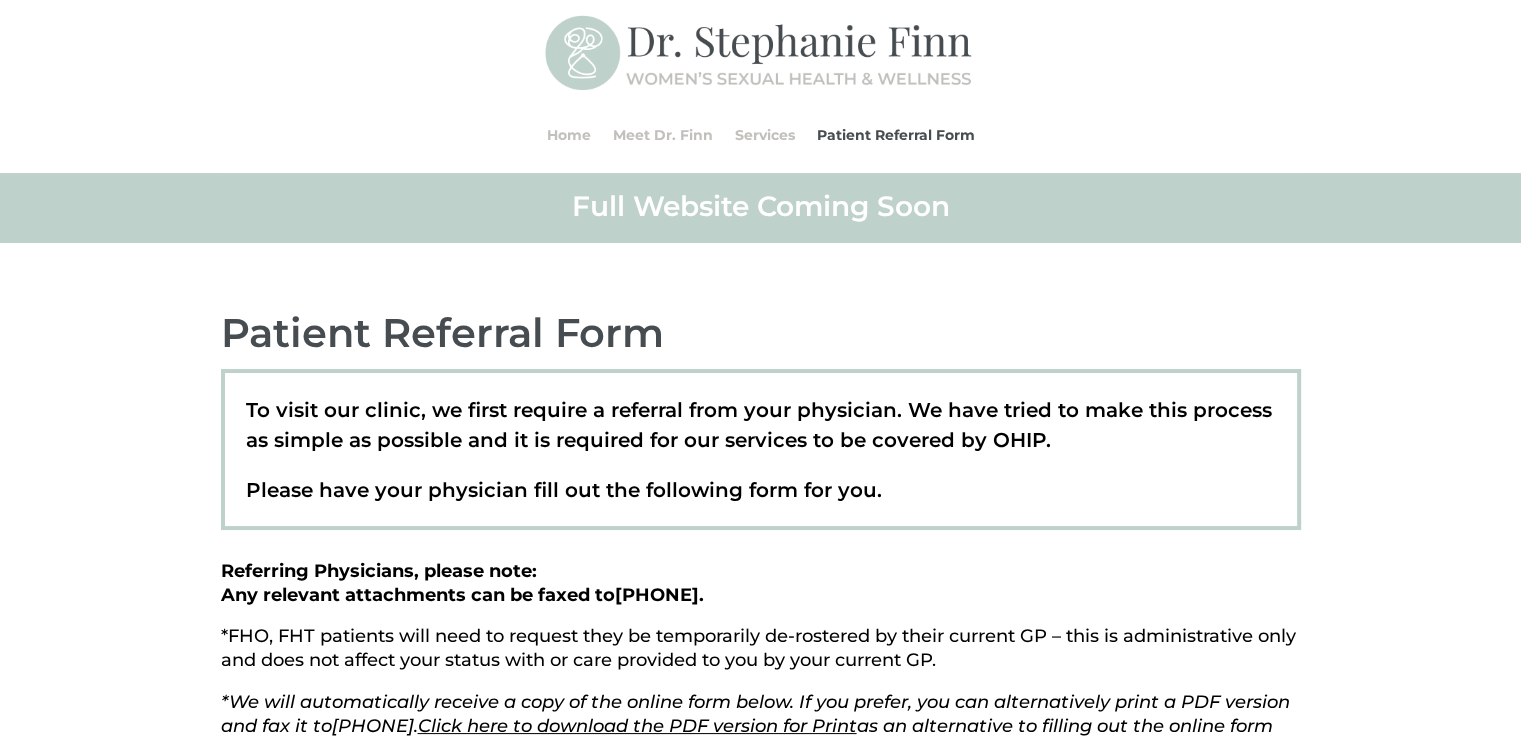 click on "Home
Meet Dr. [LAST]
Services
Patient Referral Form" at bounding box center (760, 86) 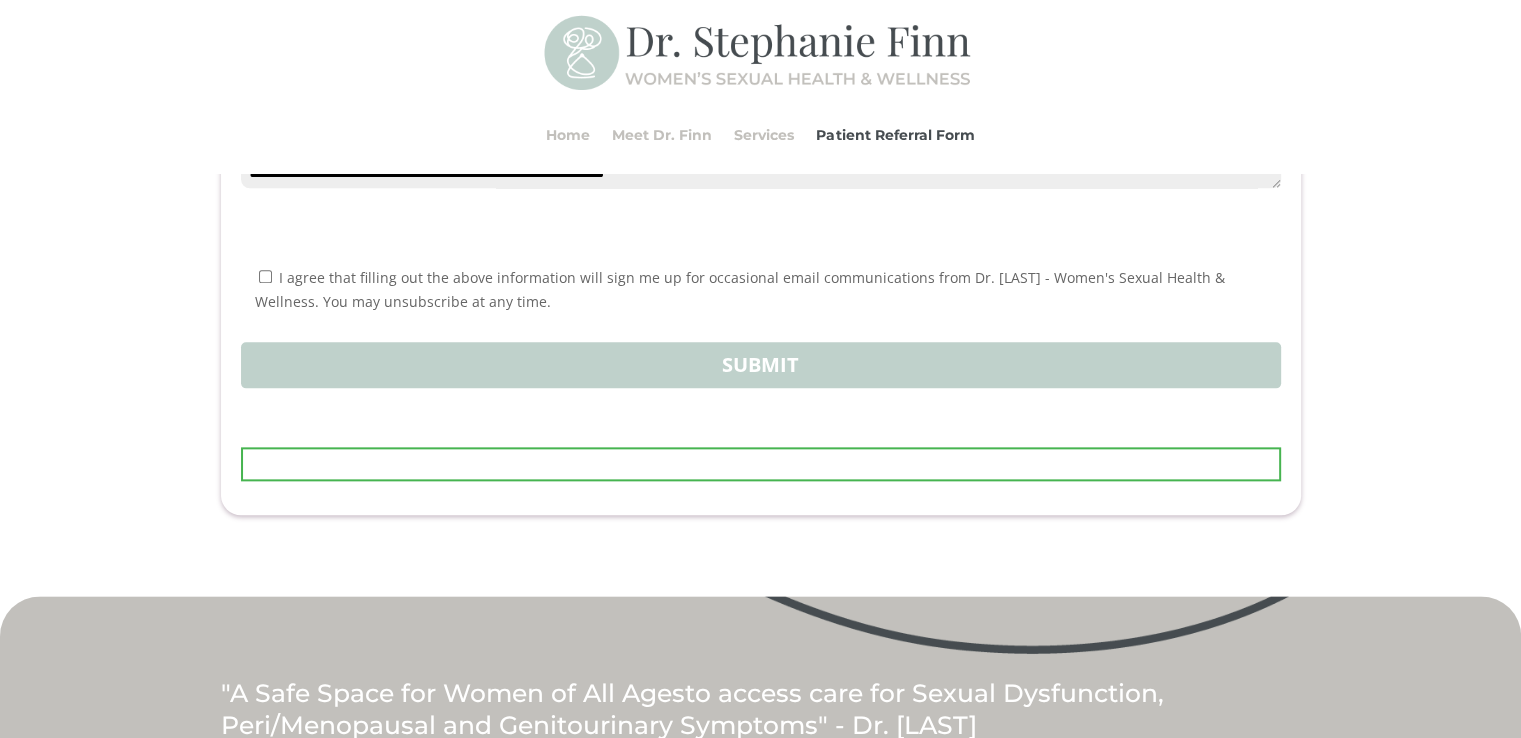 scroll, scrollTop: 2302, scrollLeft: 0, axis: vertical 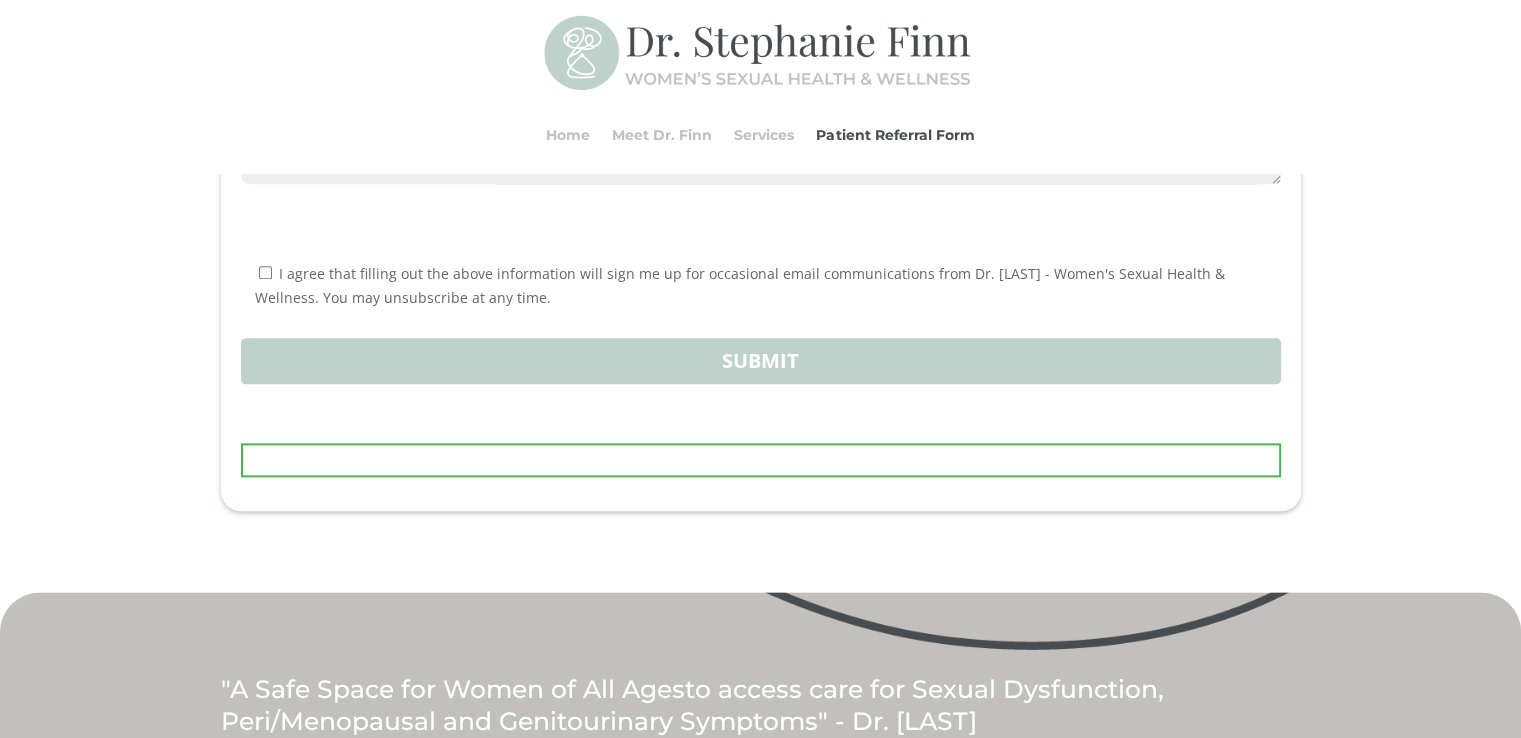 click on "Thank you for your message. It has been sent." at bounding box center [761, 459] 